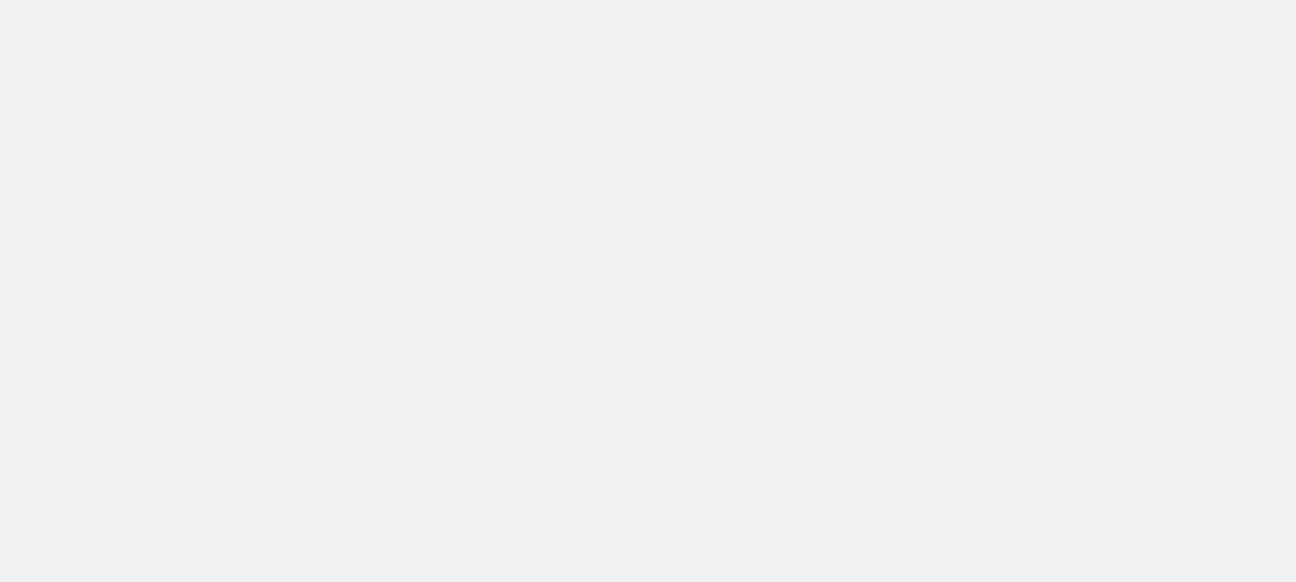 scroll, scrollTop: 0, scrollLeft: 0, axis: both 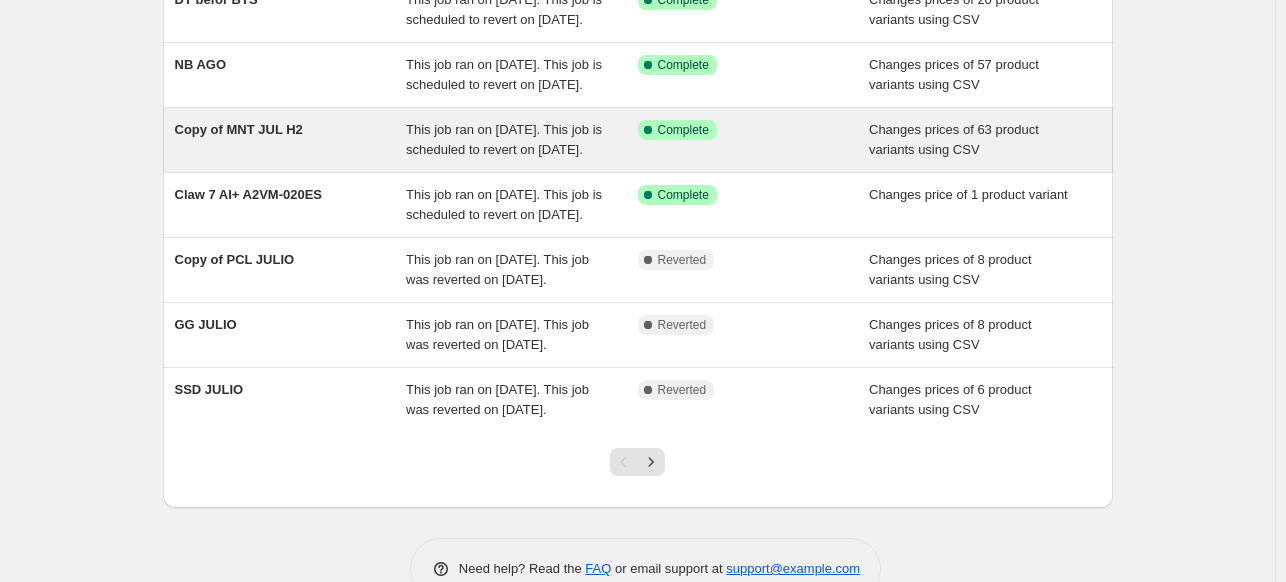 click on "Copy of MNT JUL H2" at bounding box center [291, 140] 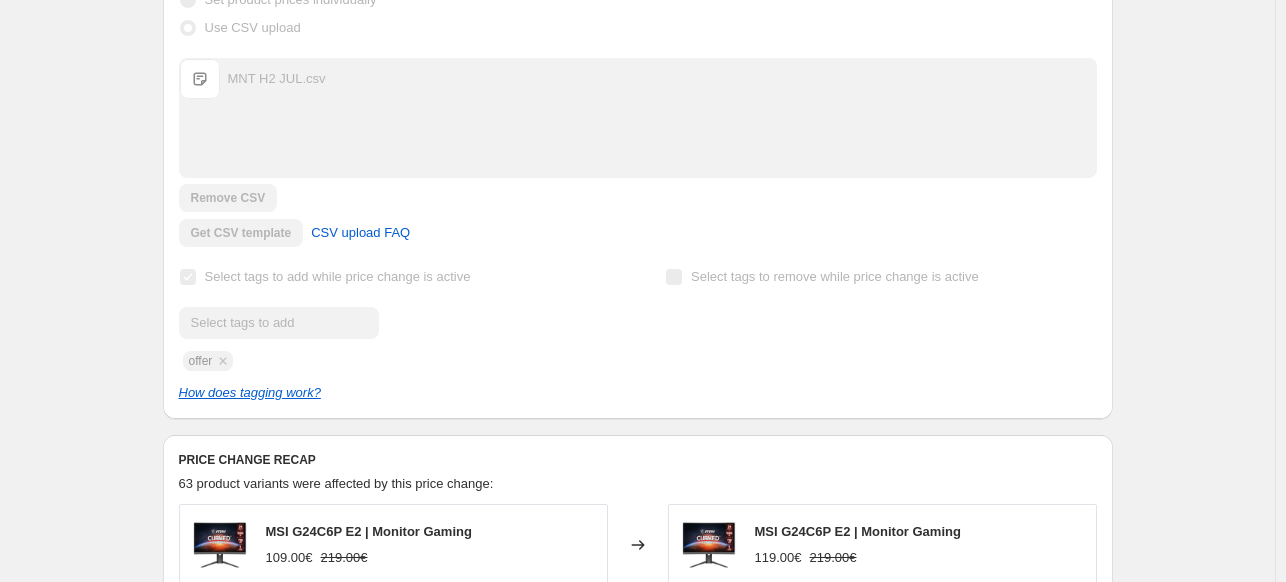 scroll, scrollTop: 1100, scrollLeft: 0, axis: vertical 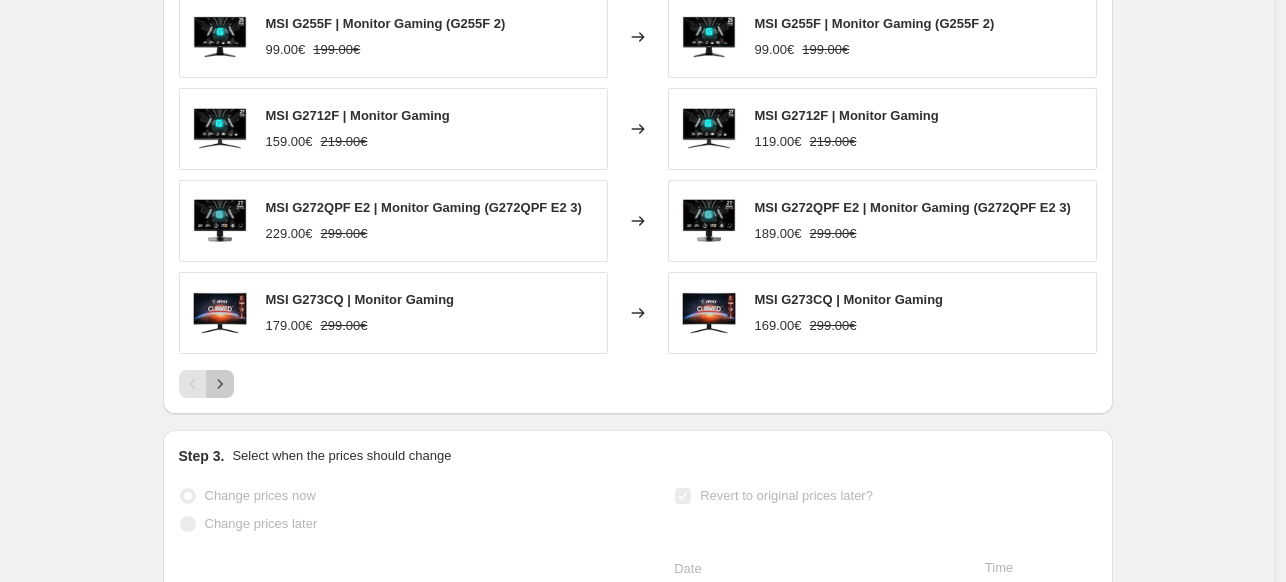 click 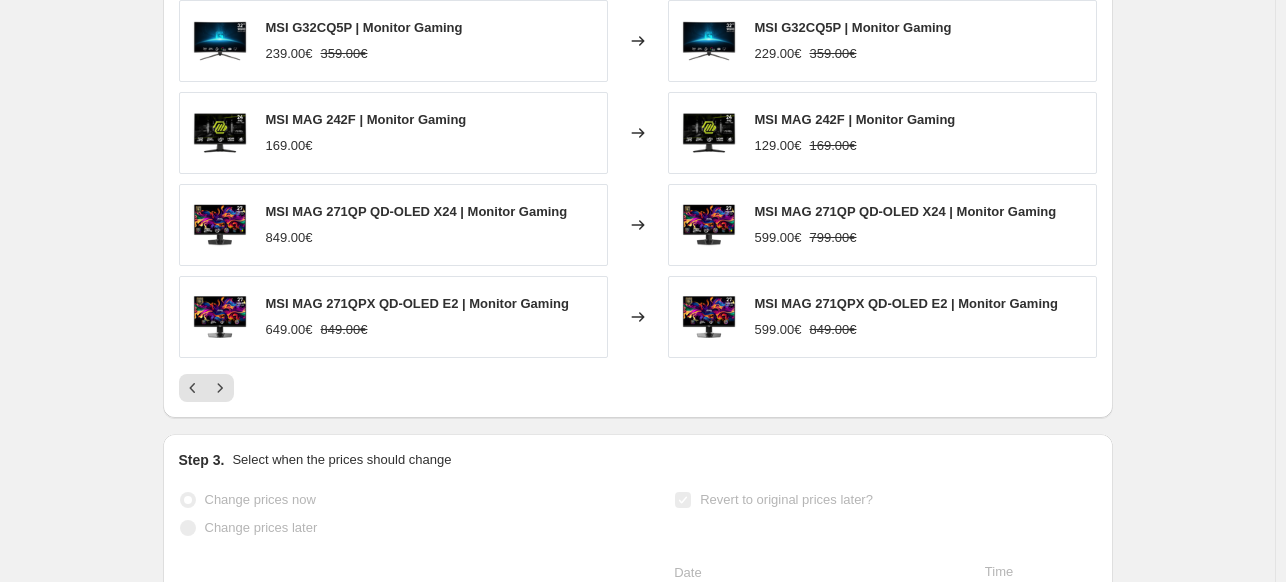 scroll, scrollTop: 1100, scrollLeft: 0, axis: vertical 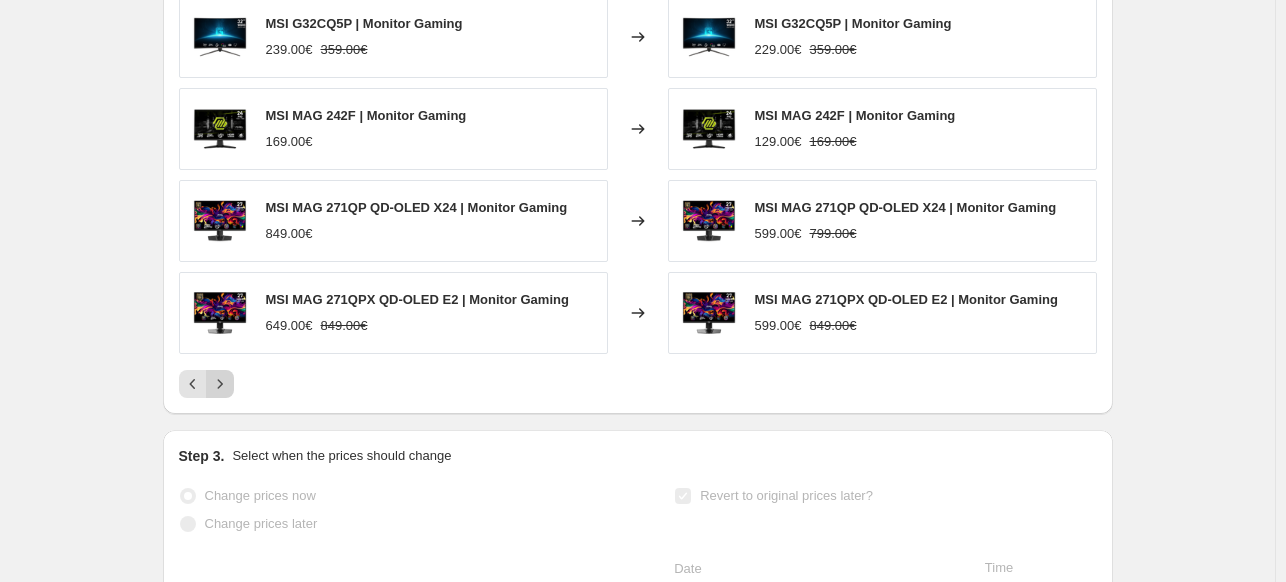 click 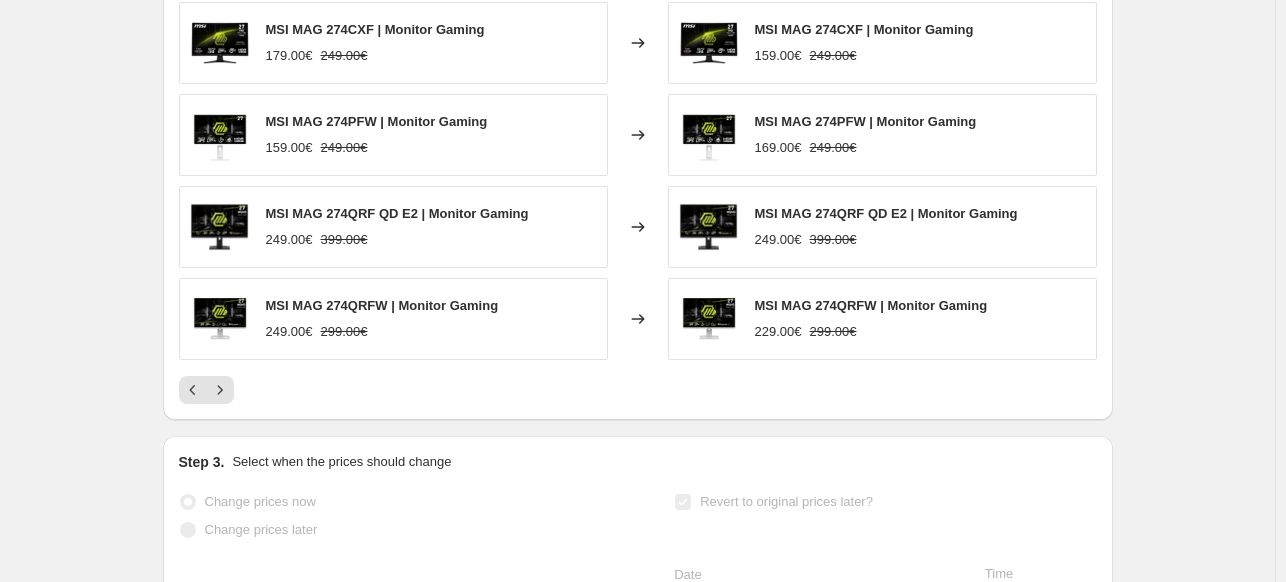 scroll, scrollTop: 1100, scrollLeft: 0, axis: vertical 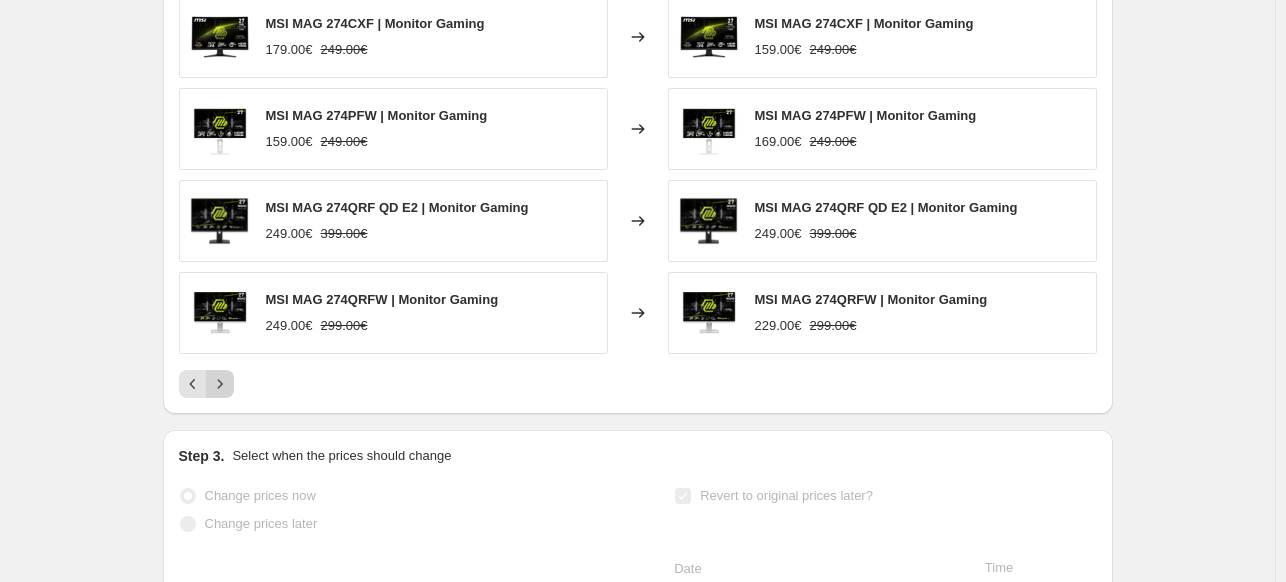 click 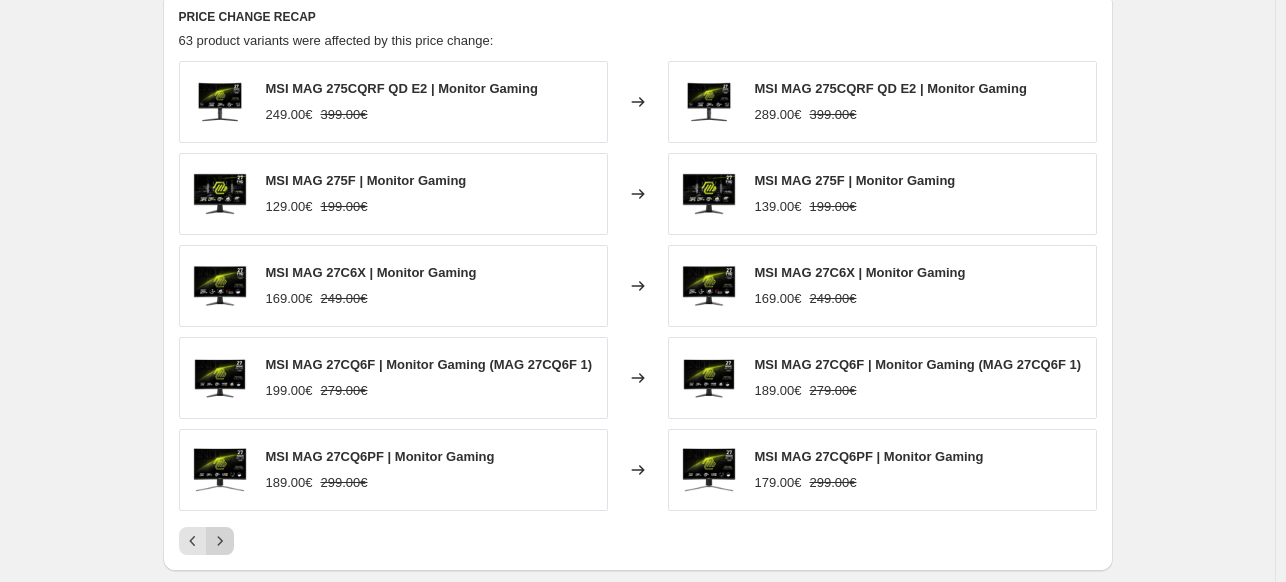 scroll, scrollTop: 1100, scrollLeft: 0, axis: vertical 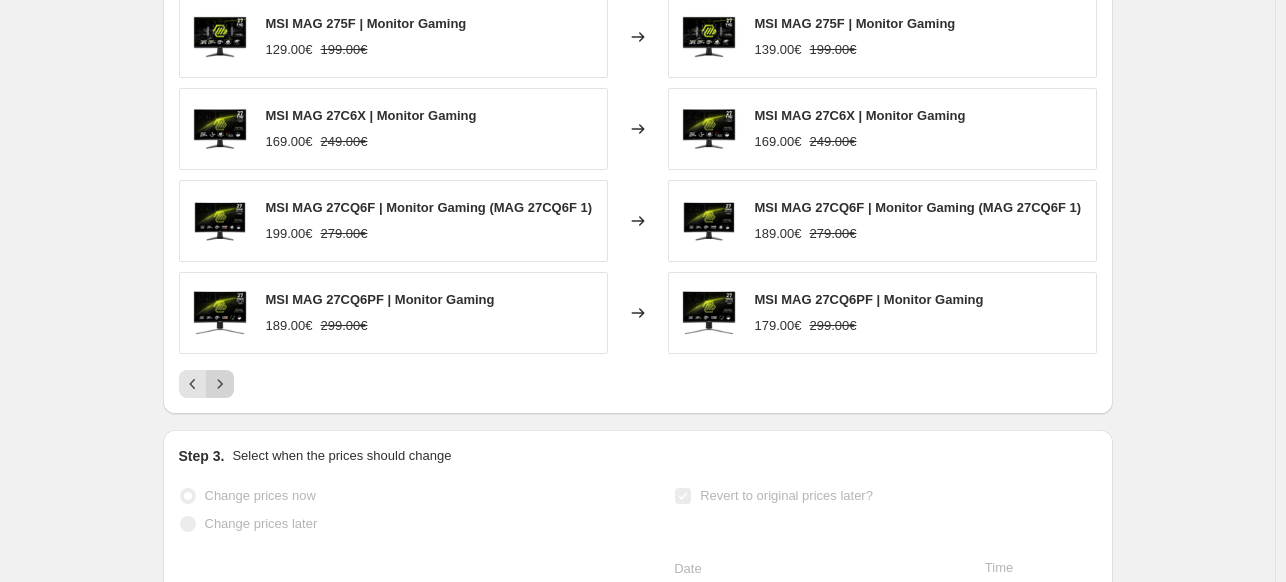 click 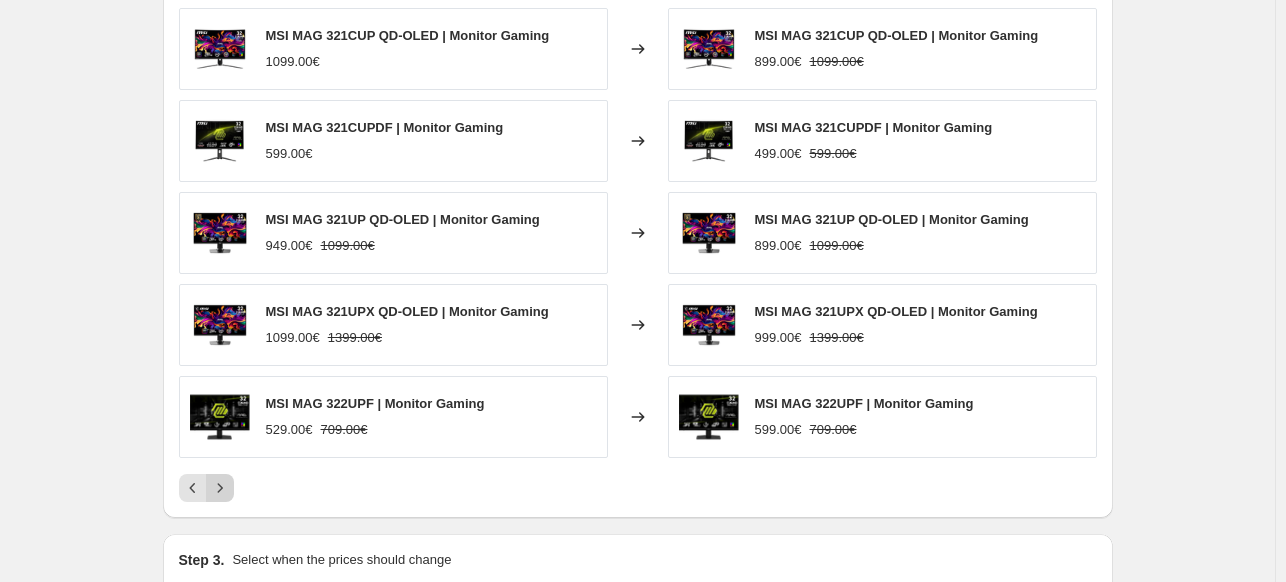 scroll, scrollTop: 1000, scrollLeft: 0, axis: vertical 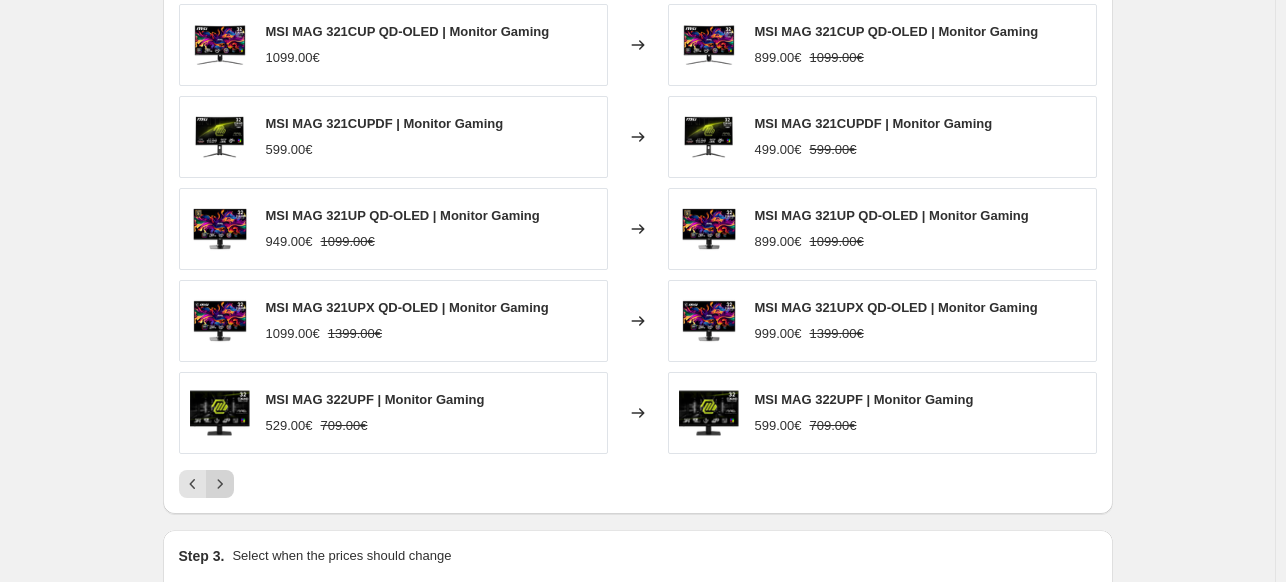 click 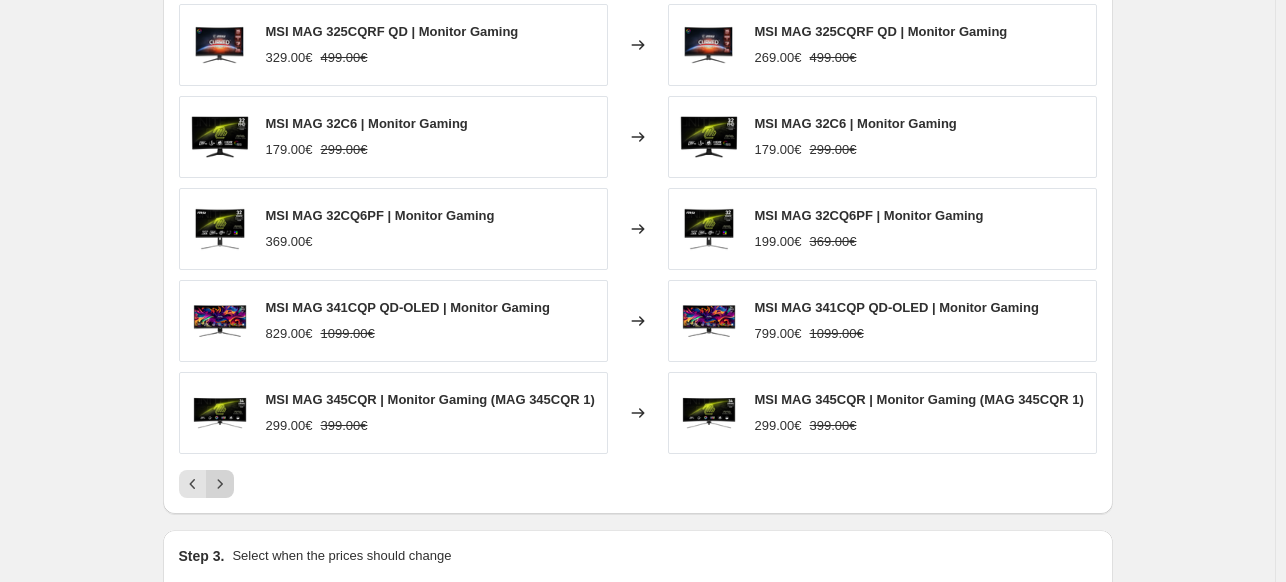 click 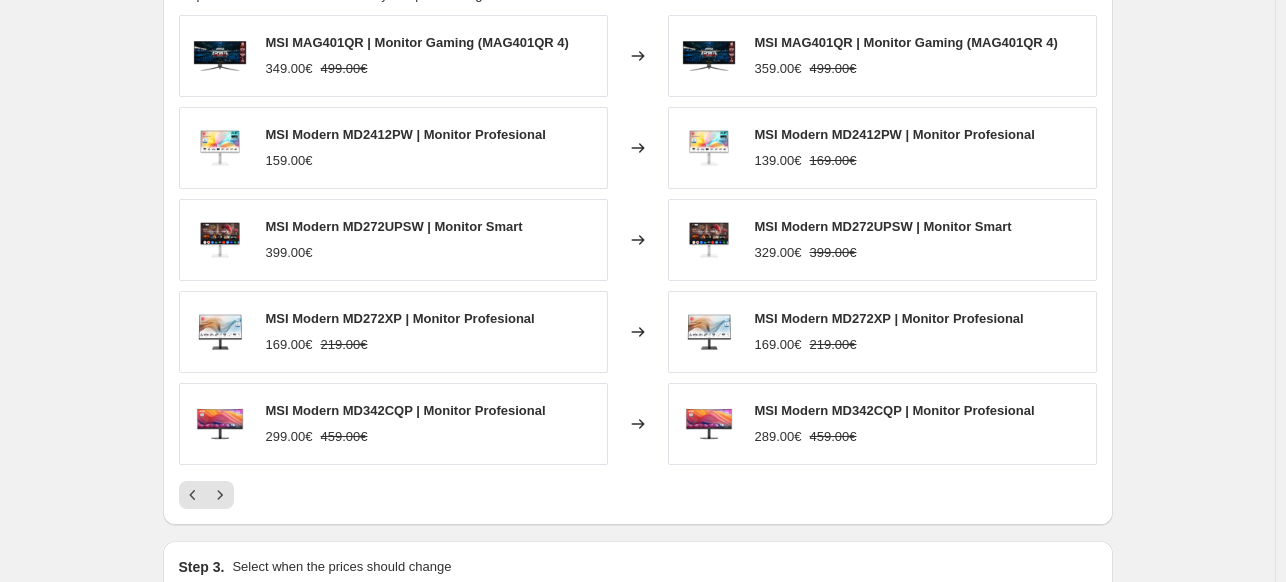 scroll, scrollTop: 1000, scrollLeft: 0, axis: vertical 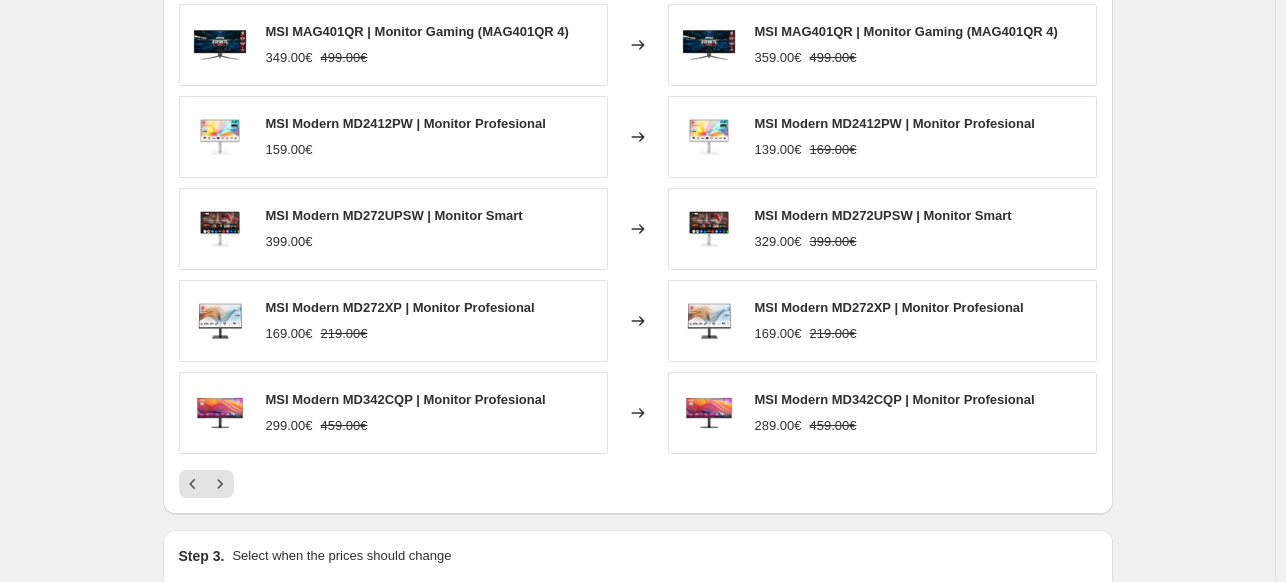 click on "Copy of MNT JUL H2. This page is ready Copy of MNT JUL H2 Success Complete Complete Price revert scheduling Copy to new job Export Recap CSV Delete job More actions Price revert scheduling Copy to new job Export Recap CSV Delete job Prices changed successfully This job successfully completed on 2025-07-31 at 下午8:22. Prices are scheduled to revert to their original values on 2025-08-11 at 上午6:05 This job cannot be edited because it has already completed. Revert prices now Step 1. Optionally give your price change job a title (eg "March 30% off sale on boots") Copy of MNT JUL H2 This title is just for internal use, customers won't see it Step 2. Select how the prices should change Use bulk price change rules Set product prices individually Use CSV upload Upload files MNT H2 JUL.csv MNT H2 JUL.csv Remove CSV Get CSV template CSV upload FAQ Select tags to add while price change is active Submit offer Select tags to remove while price change is active How does tagging work? PRICE CHANGE RECAP" at bounding box center [637, 77] 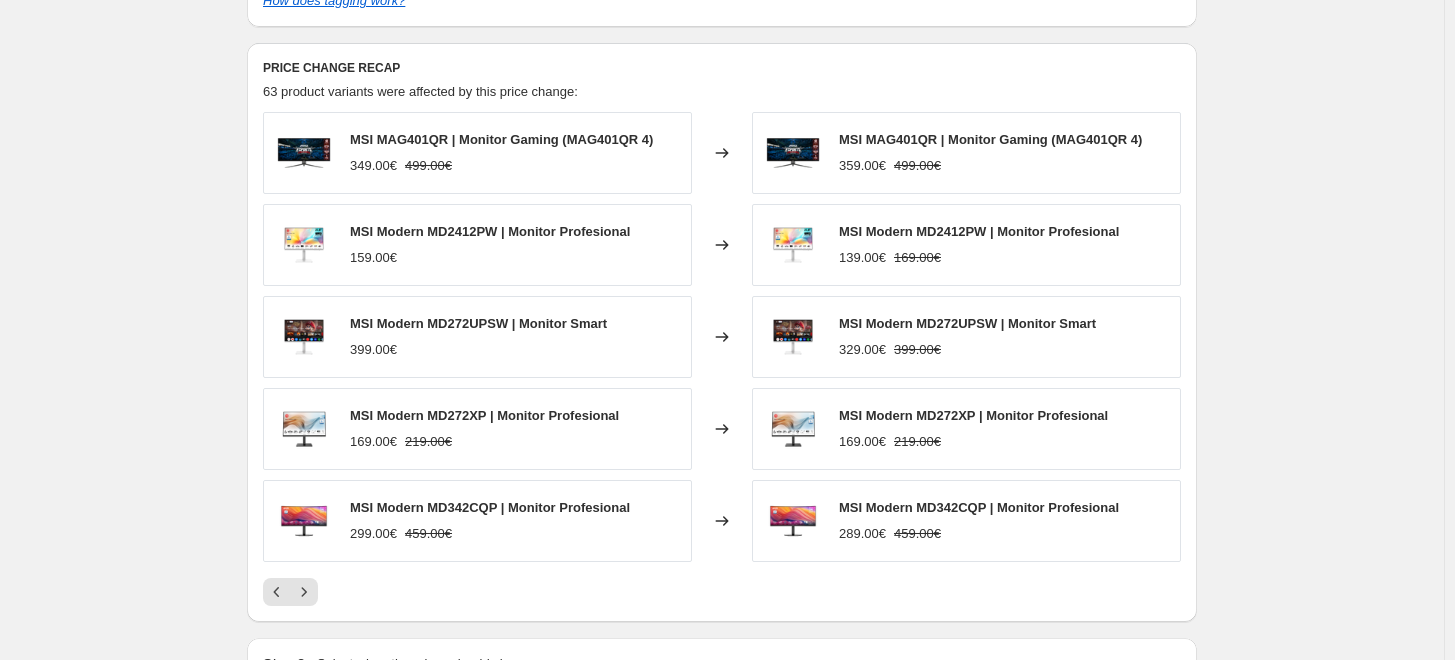 scroll, scrollTop: 888, scrollLeft: 0, axis: vertical 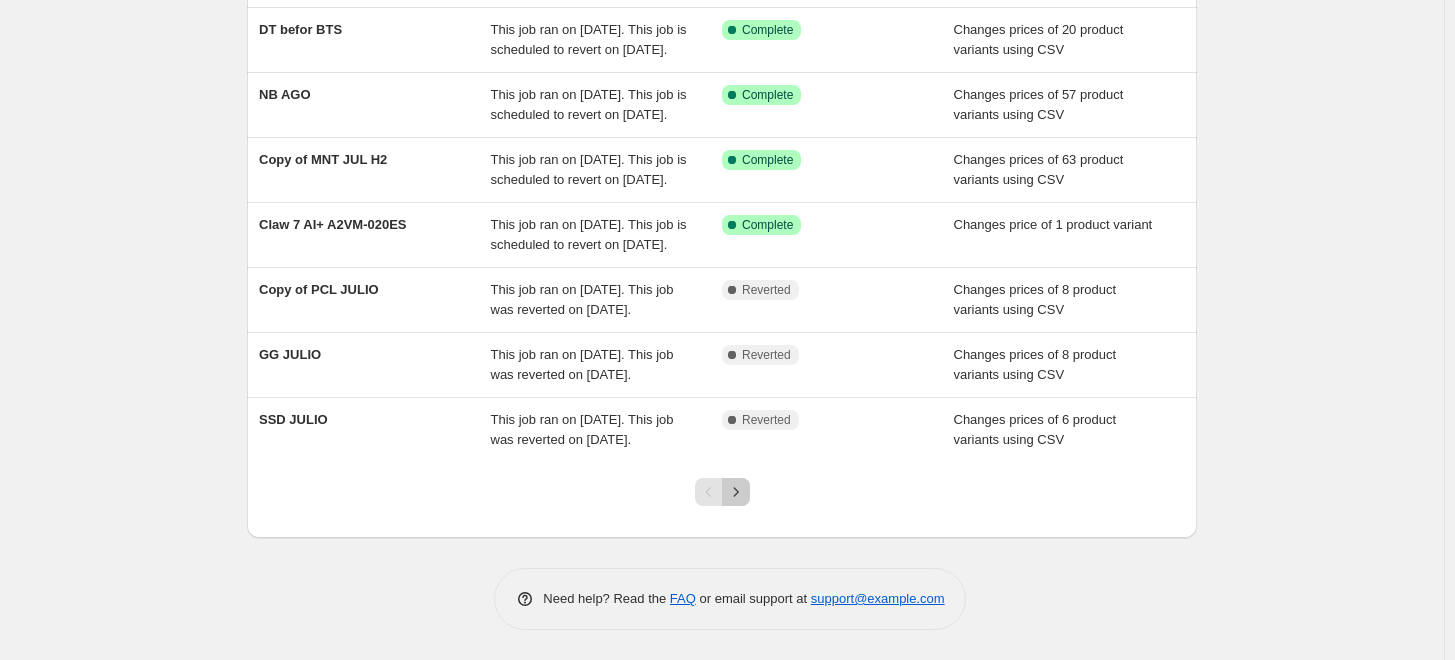 click 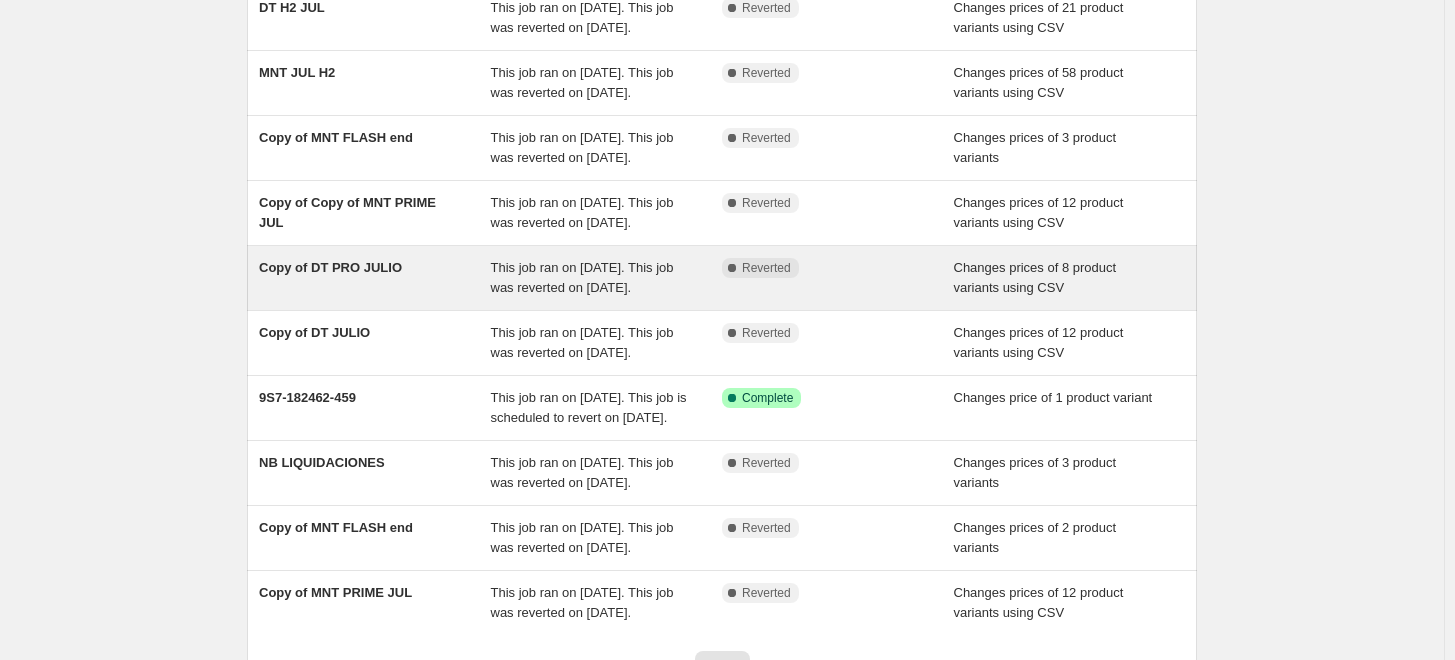 scroll, scrollTop: 0, scrollLeft: 0, axis: both 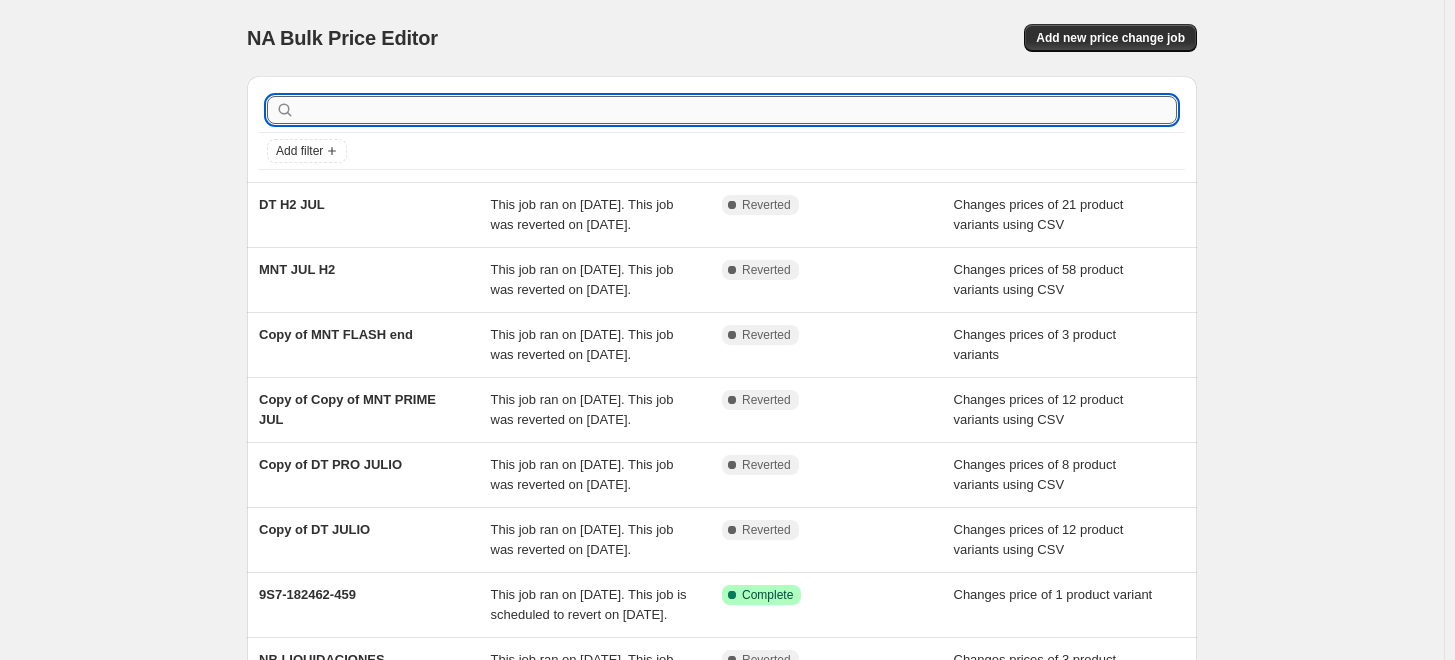 click at bounding box center (738, 110) 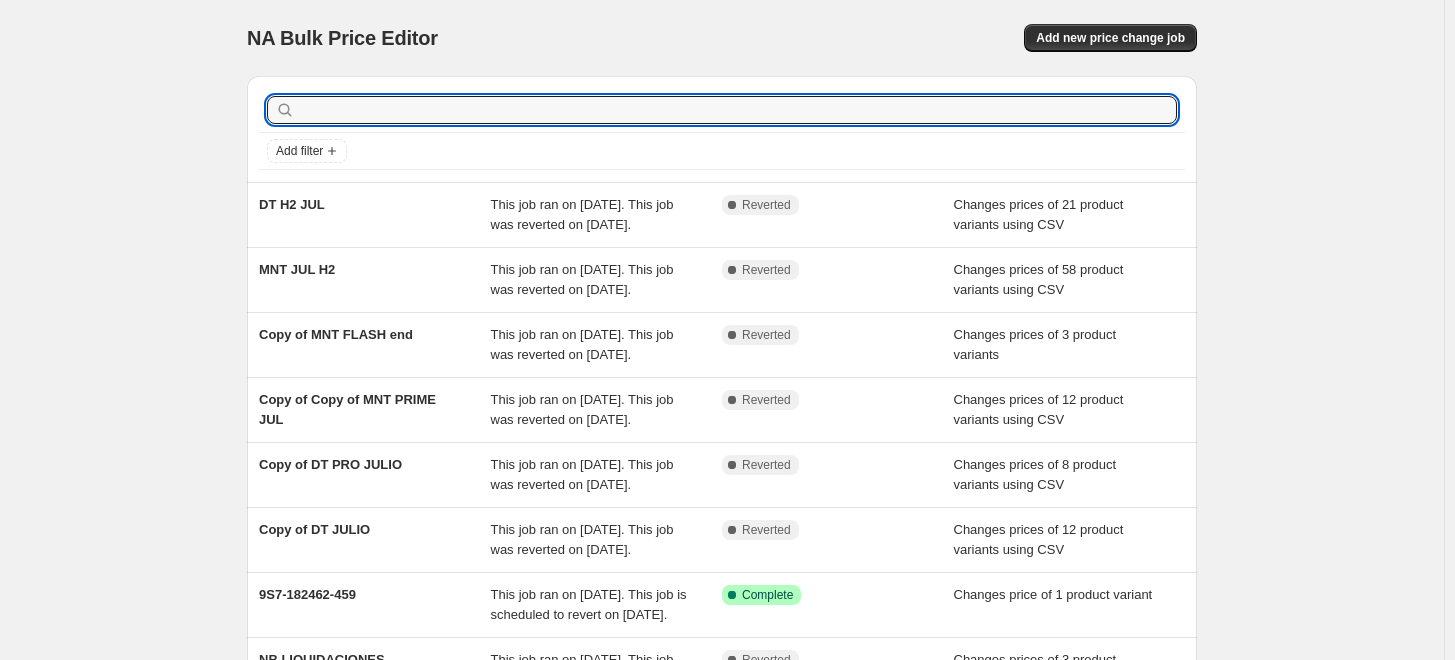 type on "912-V537-004" 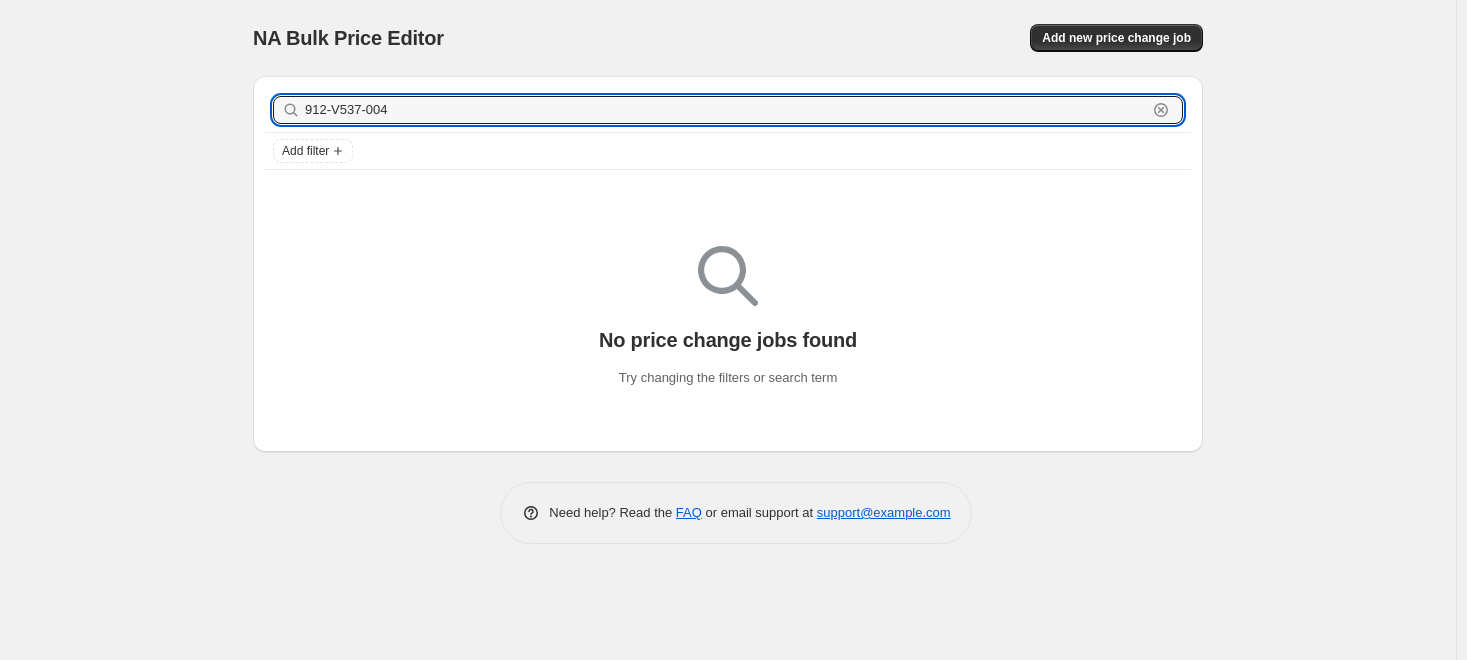 drag, startPoint x: 424, startPoint y: 118, endPoint x: 205, endPoint y: 119, distance: 219.00229 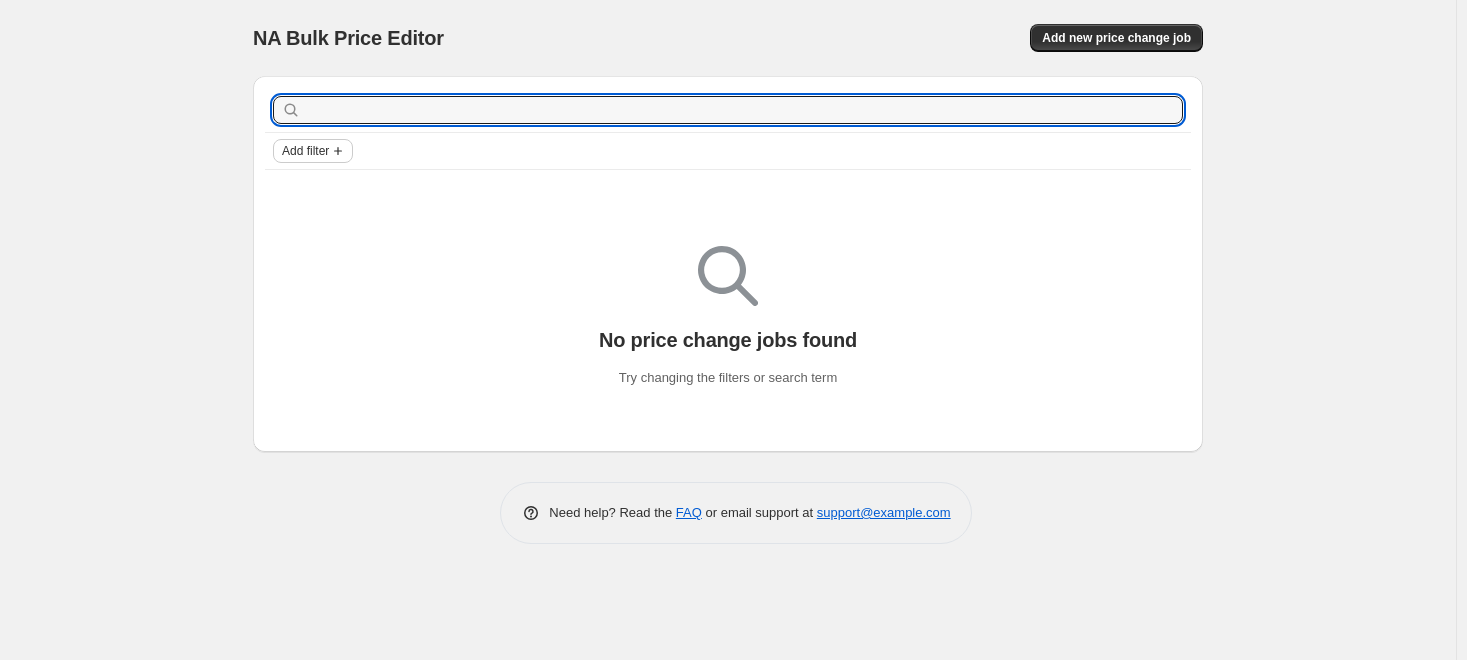 type 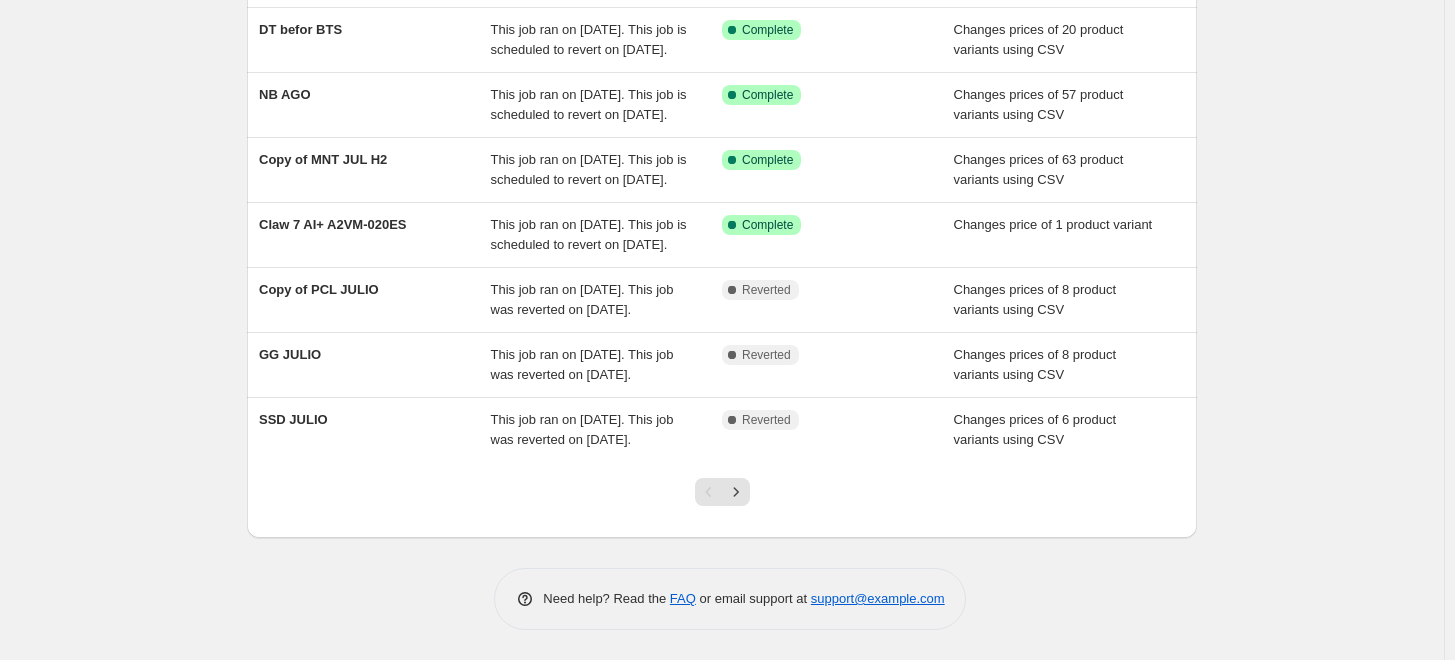 scroll, scrollTop: 555, scrollLeft: 0, axis: vertical 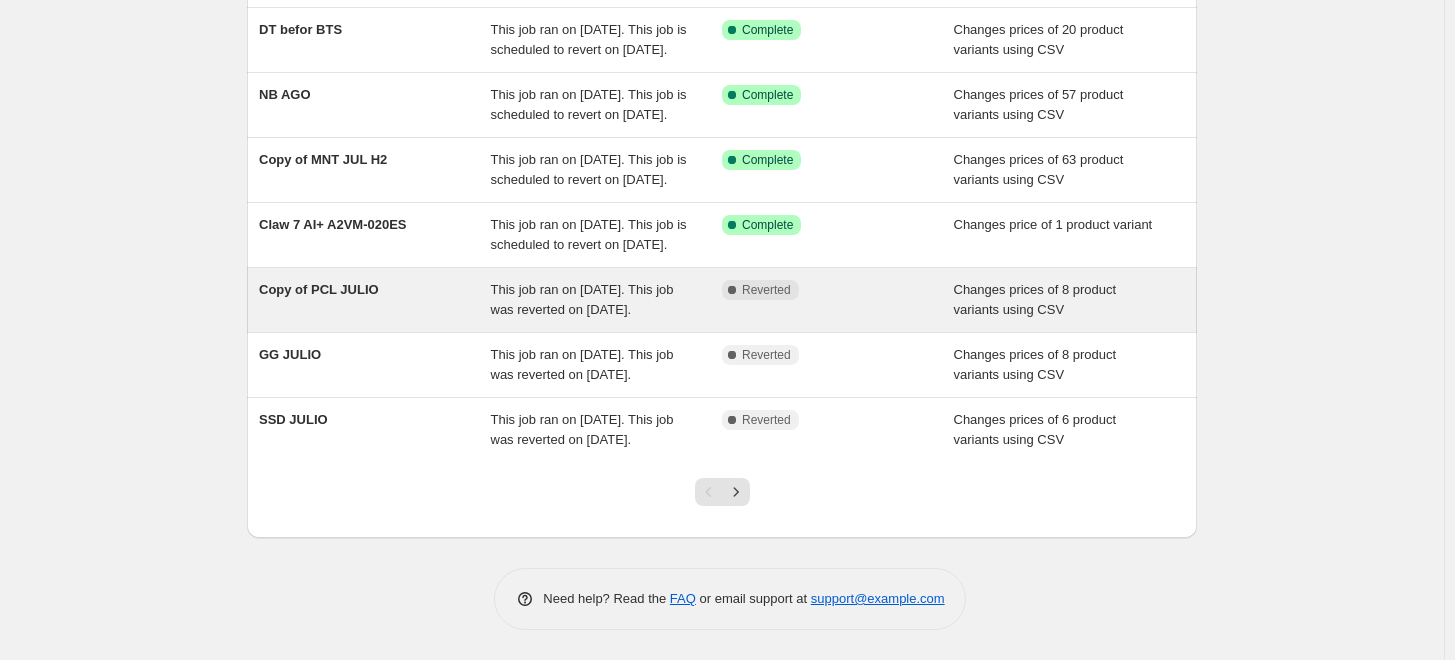 click on "Copy of PCL JULIO" at bounding box center [319, 289] 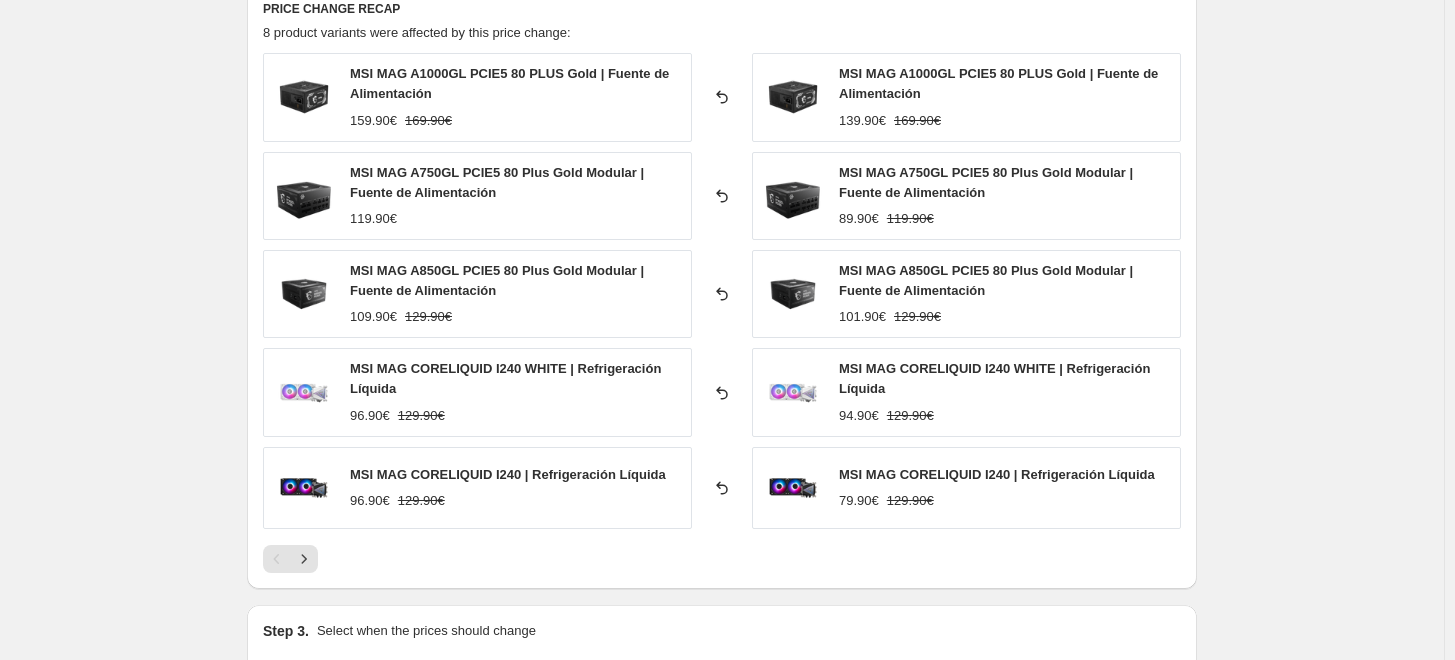 scroll, scrollTop: 888, scrollLeft: 0, axis: vertical 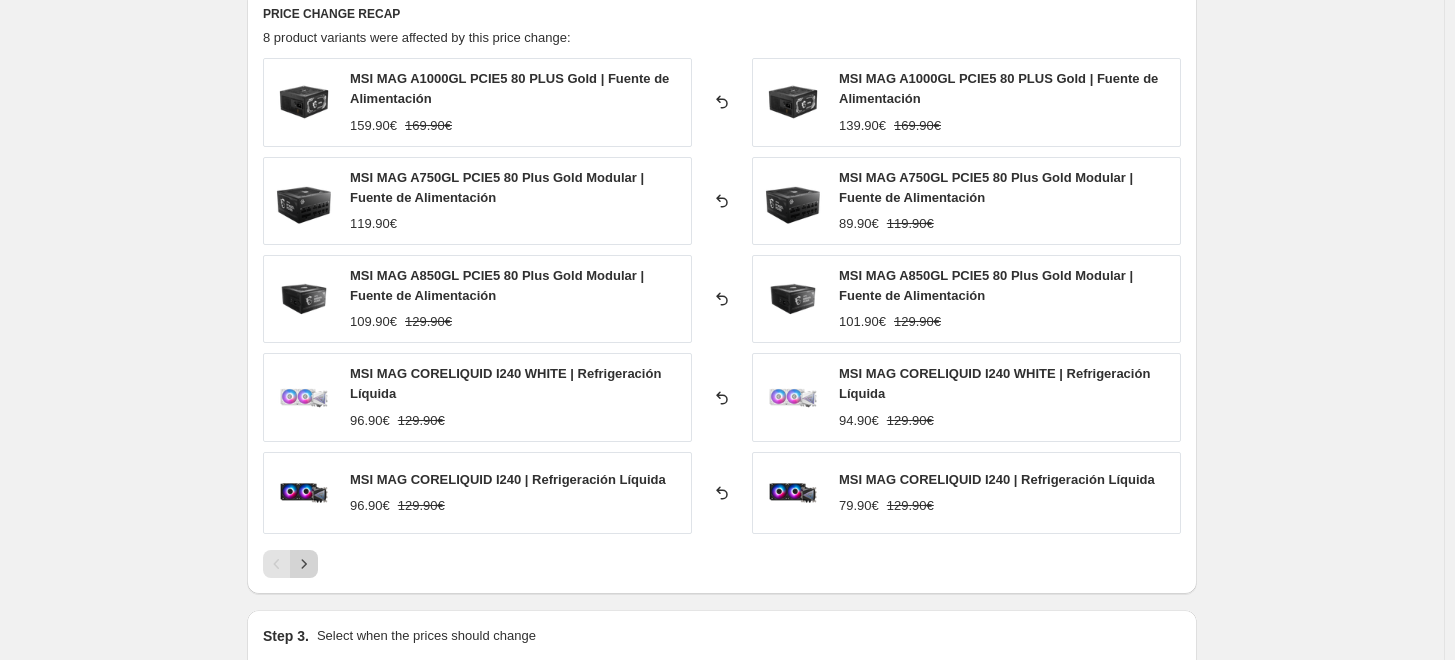 click 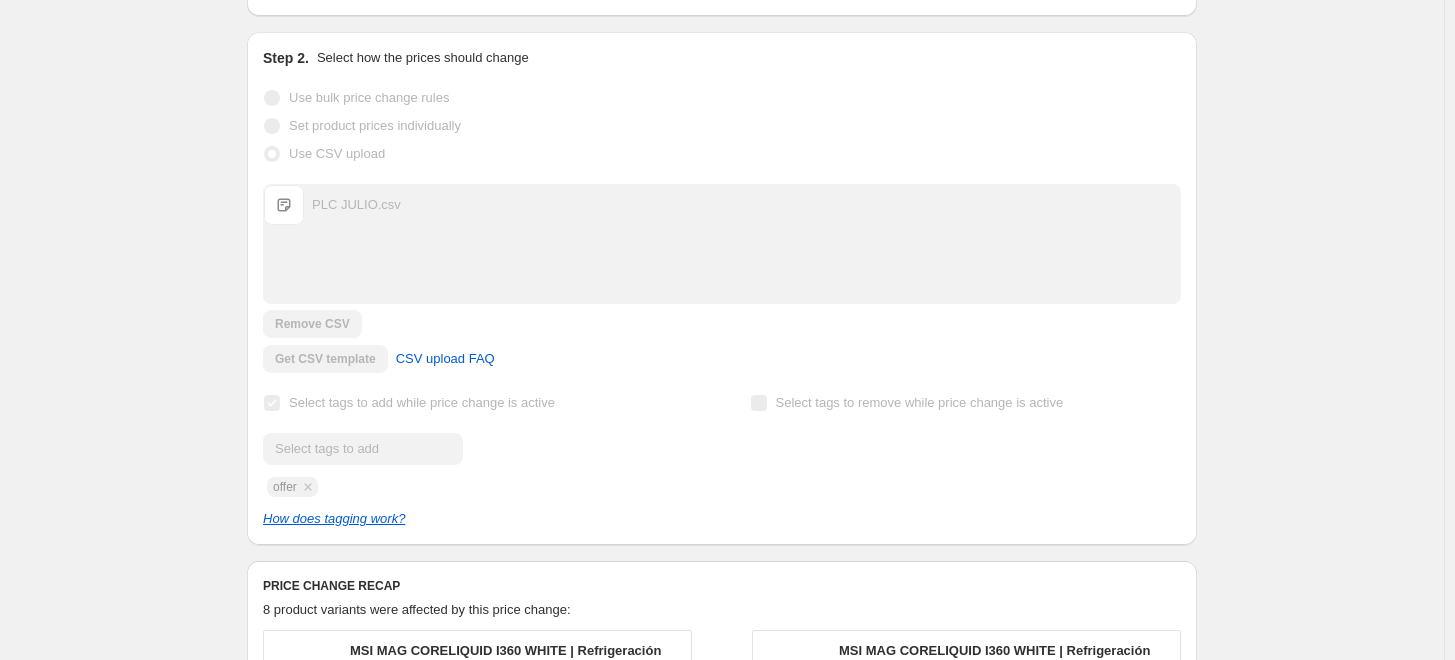 scroll, scrollTop: 0, scrollLeft: 0, axis: both 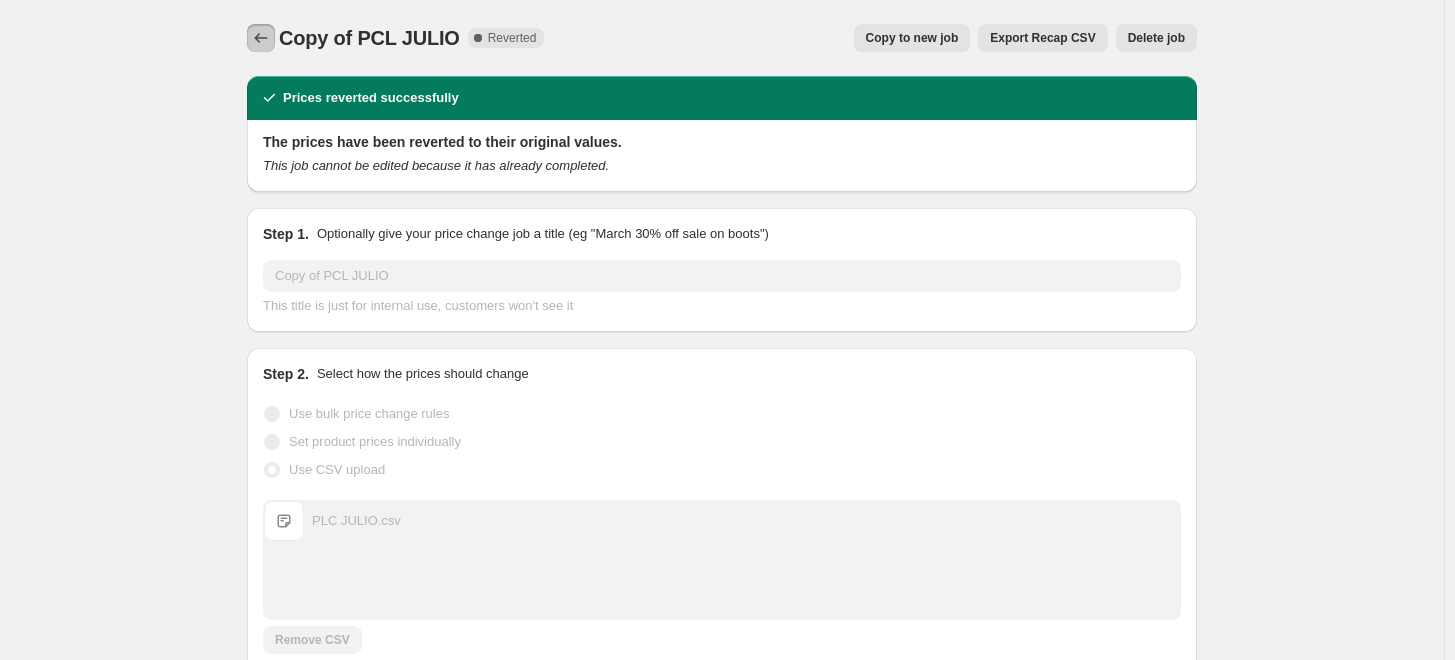 click 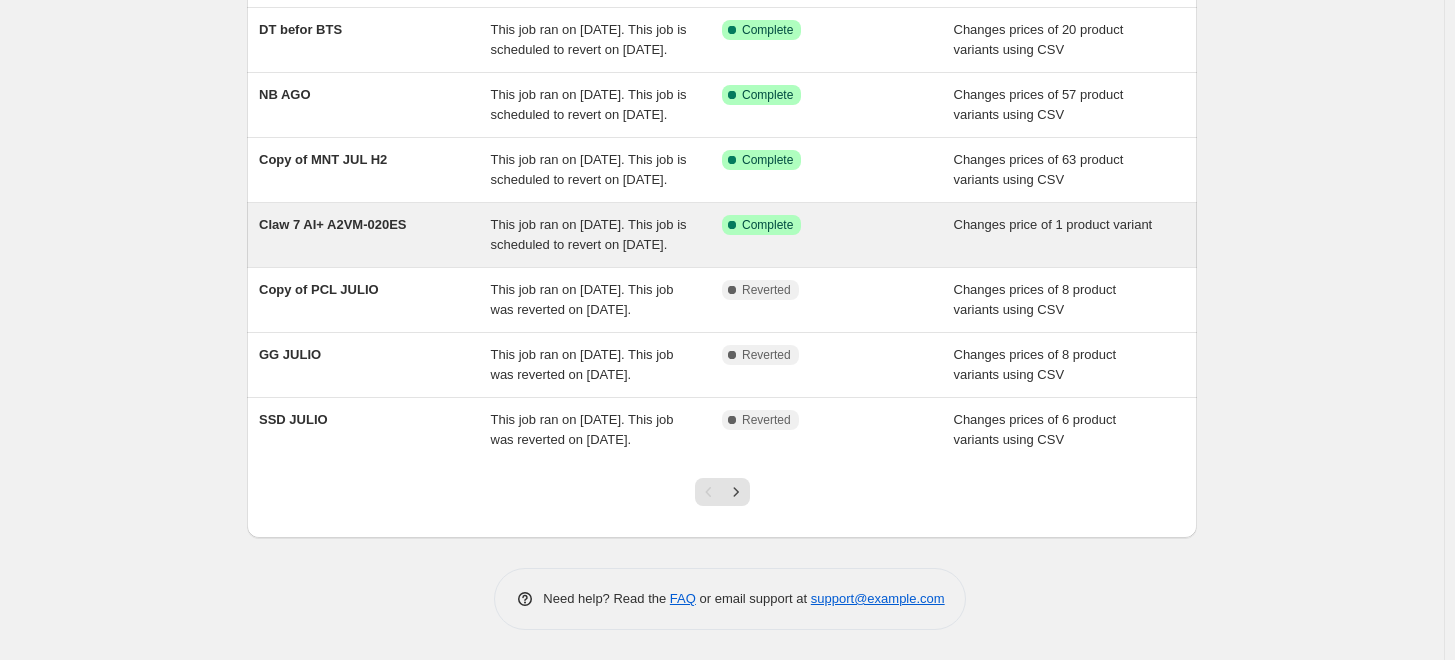 scroll, scrollTop: 555, scrollLeft: 0, axis: vertical 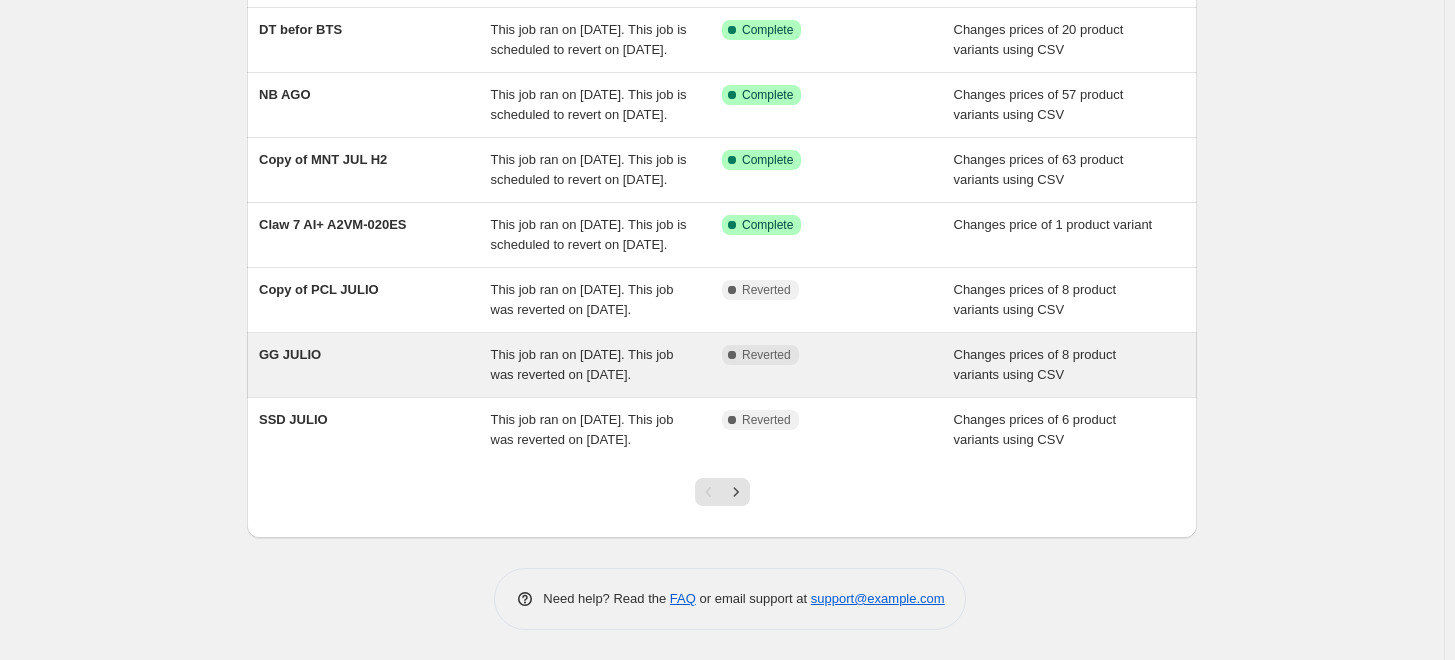 click on "GG JULIO" at bounding box center [375, 365] 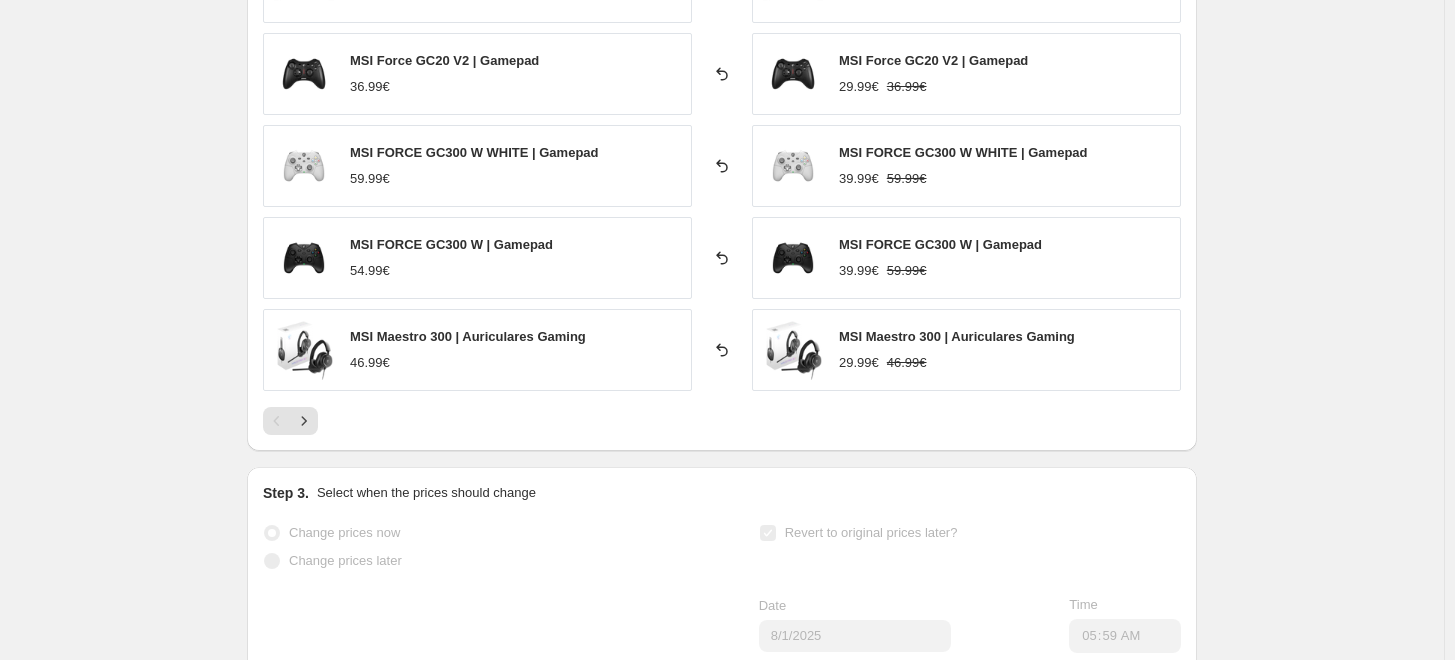 scroll, scrollTop: 1000, scrollLeft: 0, axis: vertical 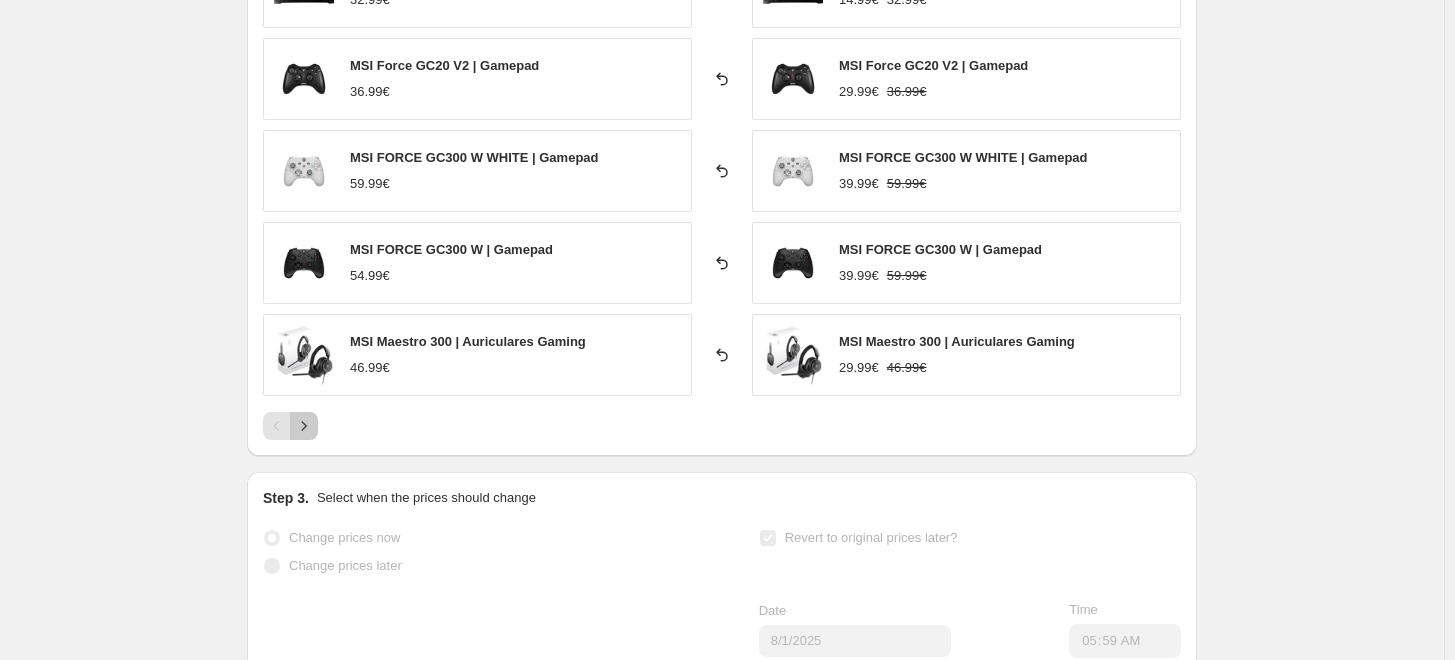 click at bounding box center [304, 426] 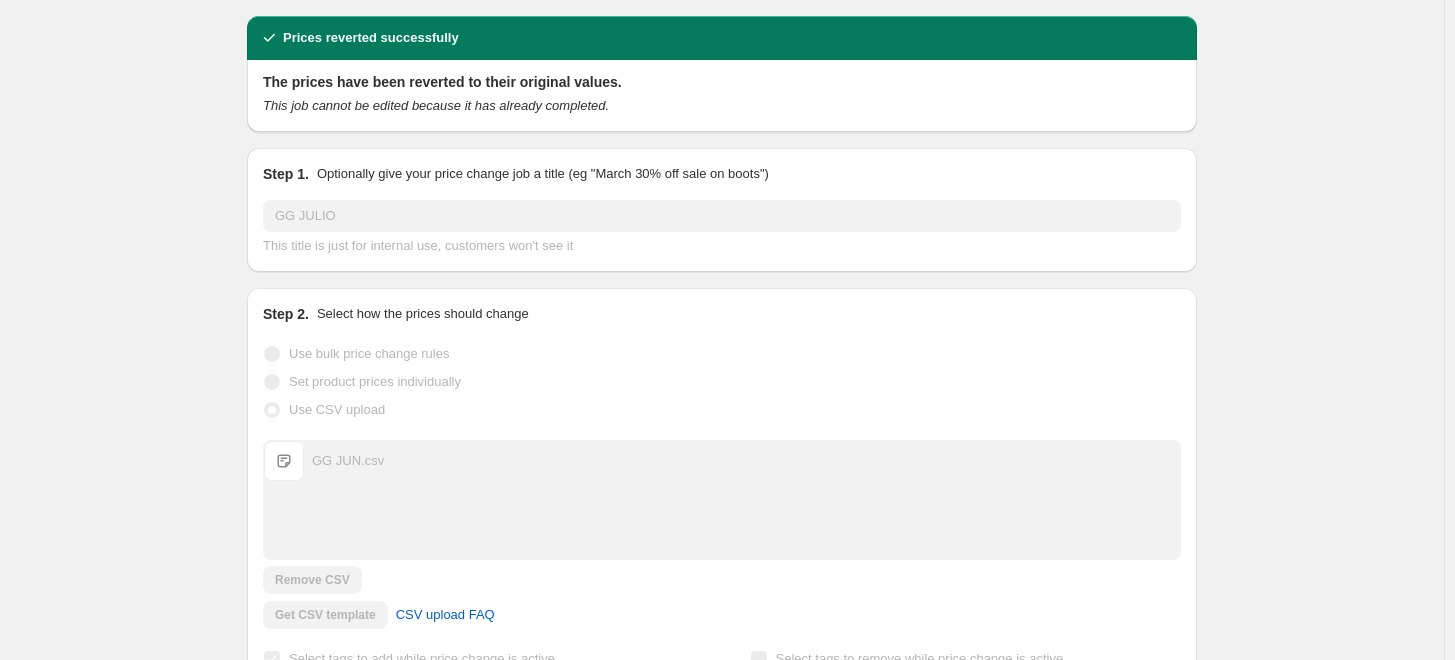scroll, scrollTop: 0, scrollLeft: 0, axis: both 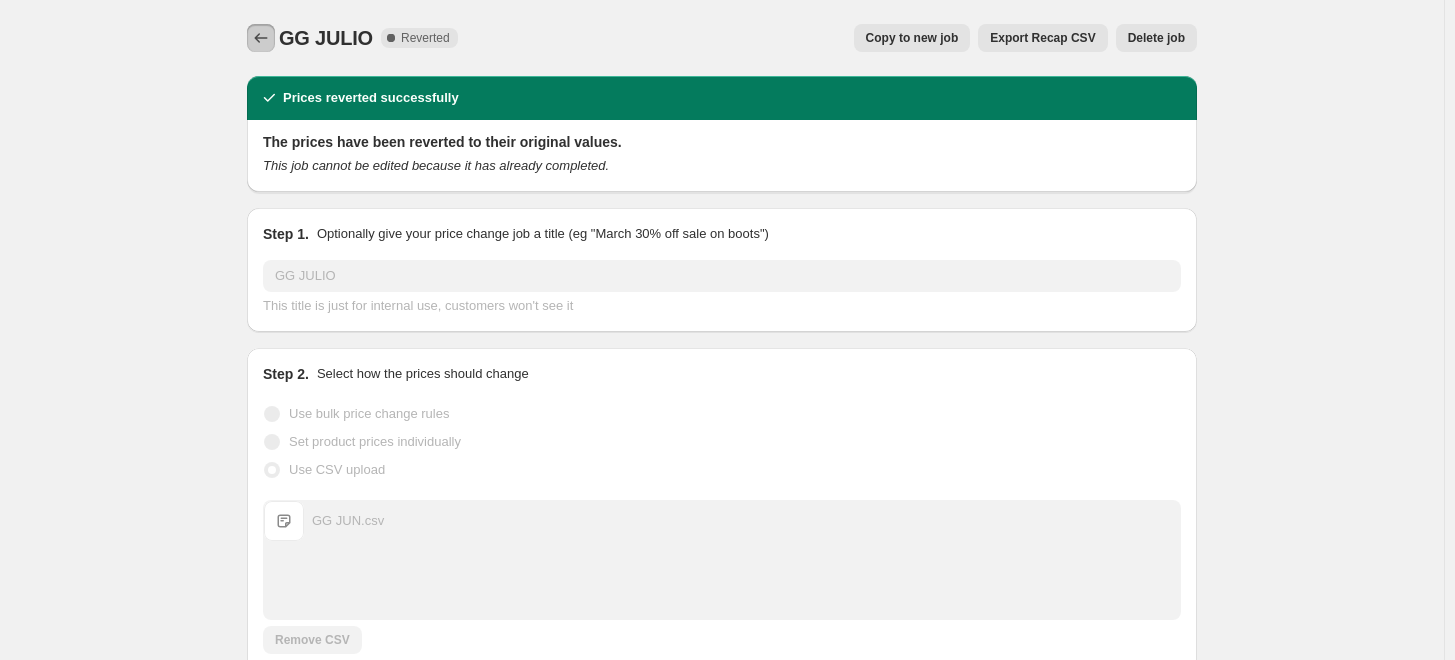 click 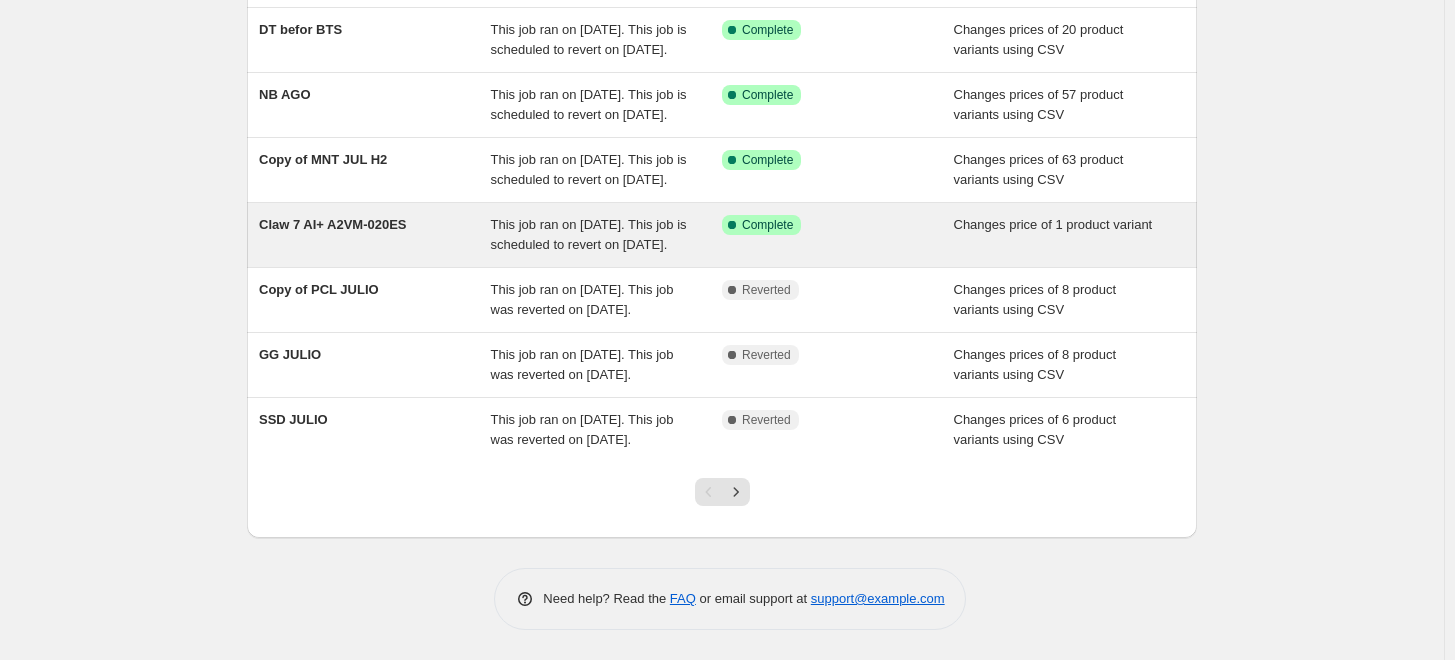 scroll, scrollTop: 568, scrollLeft: 0, axis: vertical 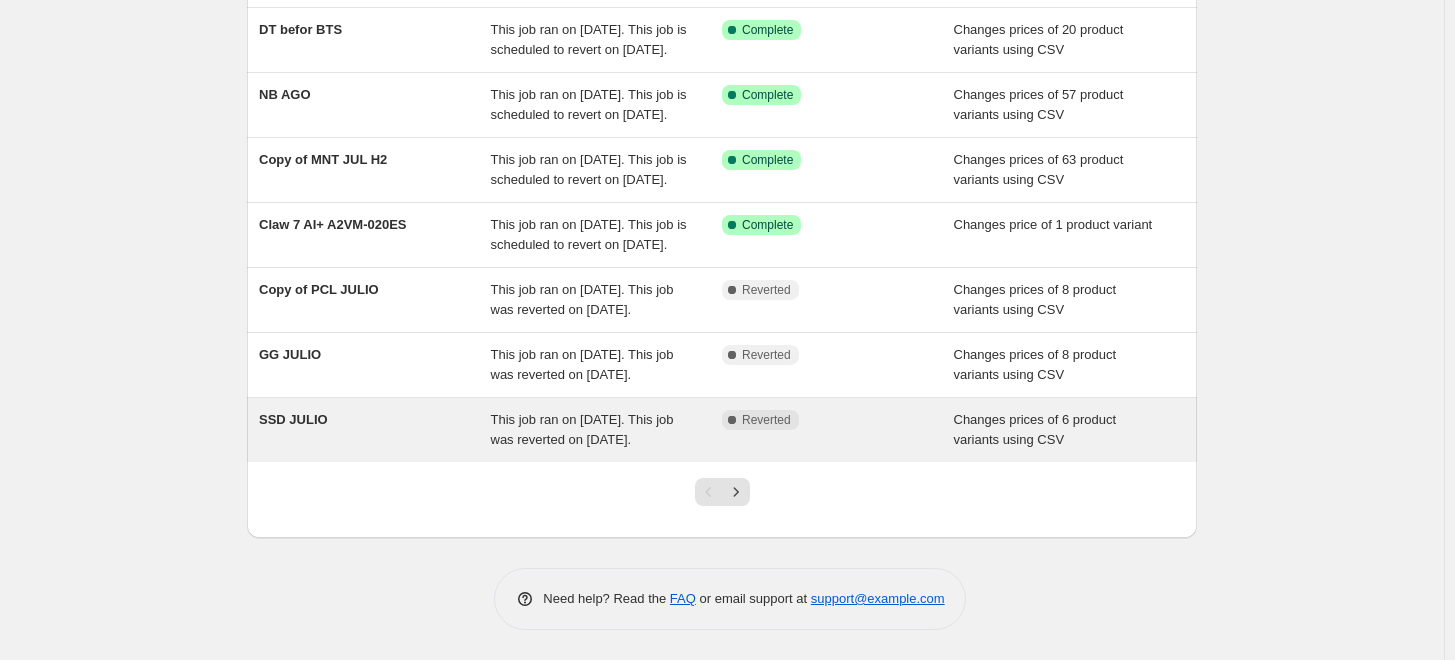 click on "SSD JULIO" at bounding box center (375, 430) 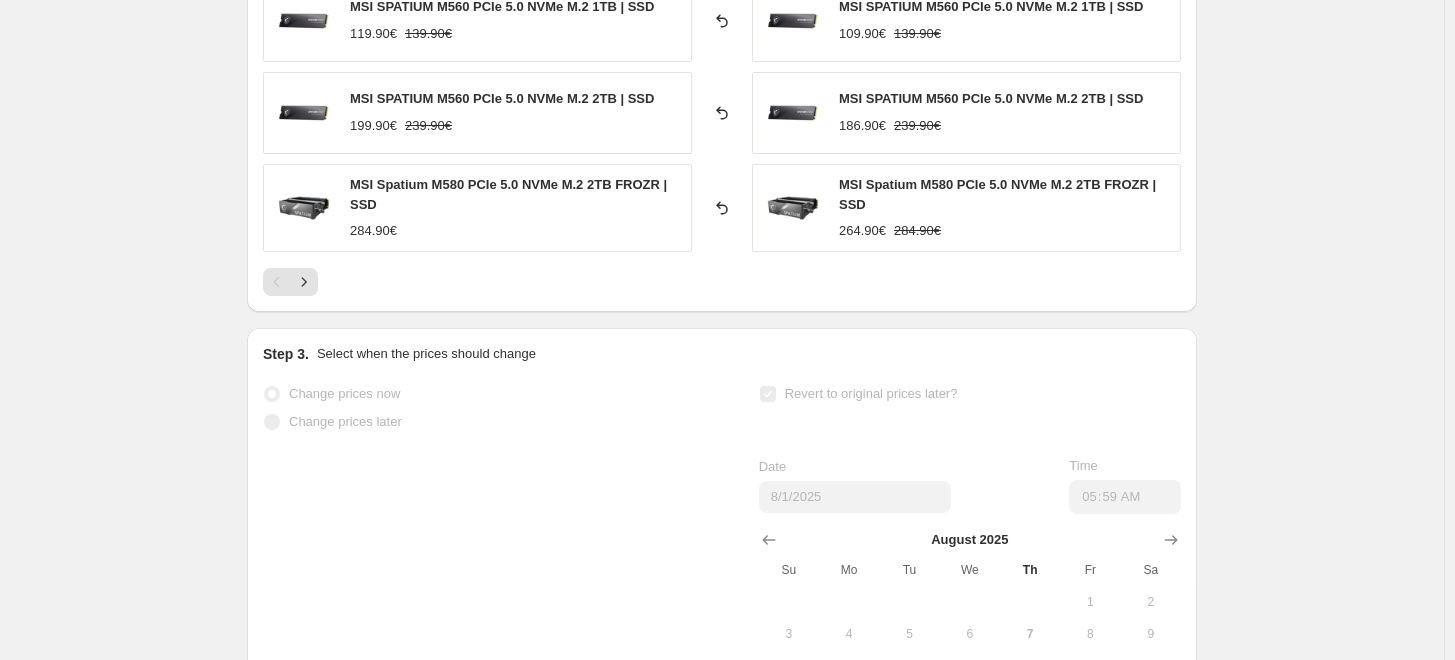 scroll, scrollTop: 1111, scrollLeft: 0, axis: vertical 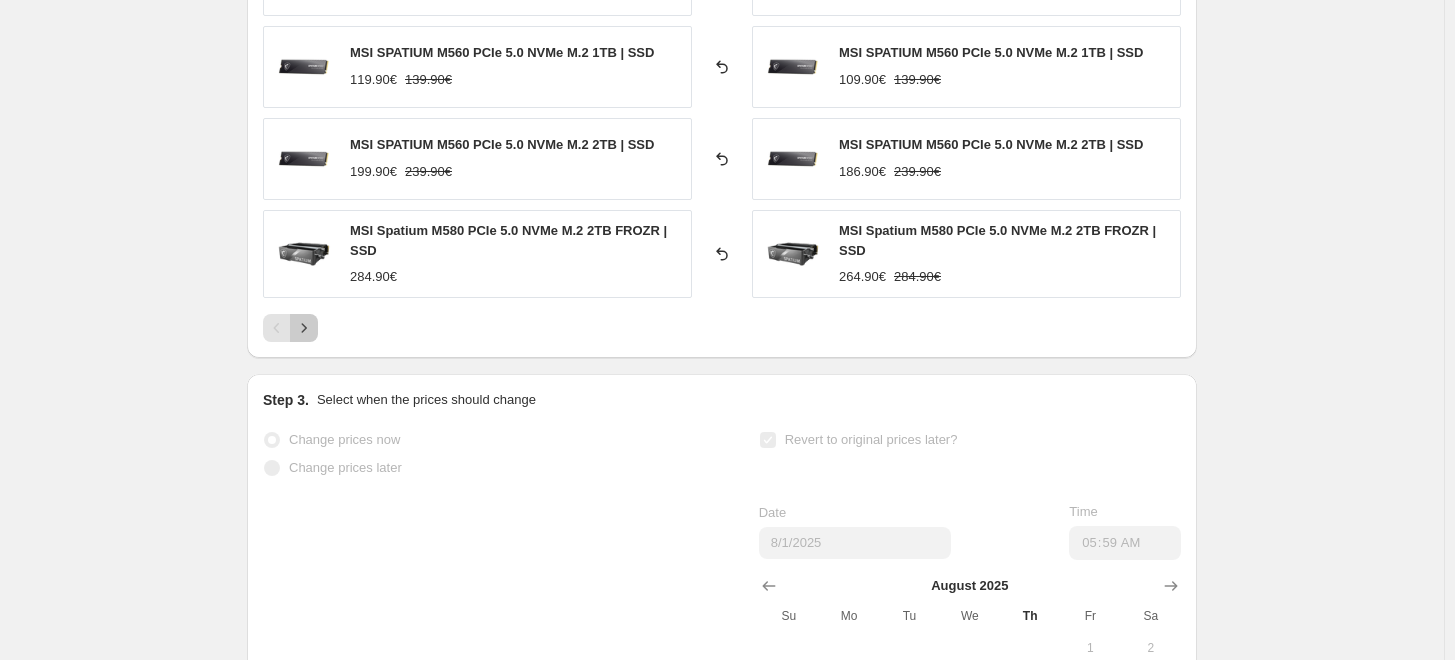 click 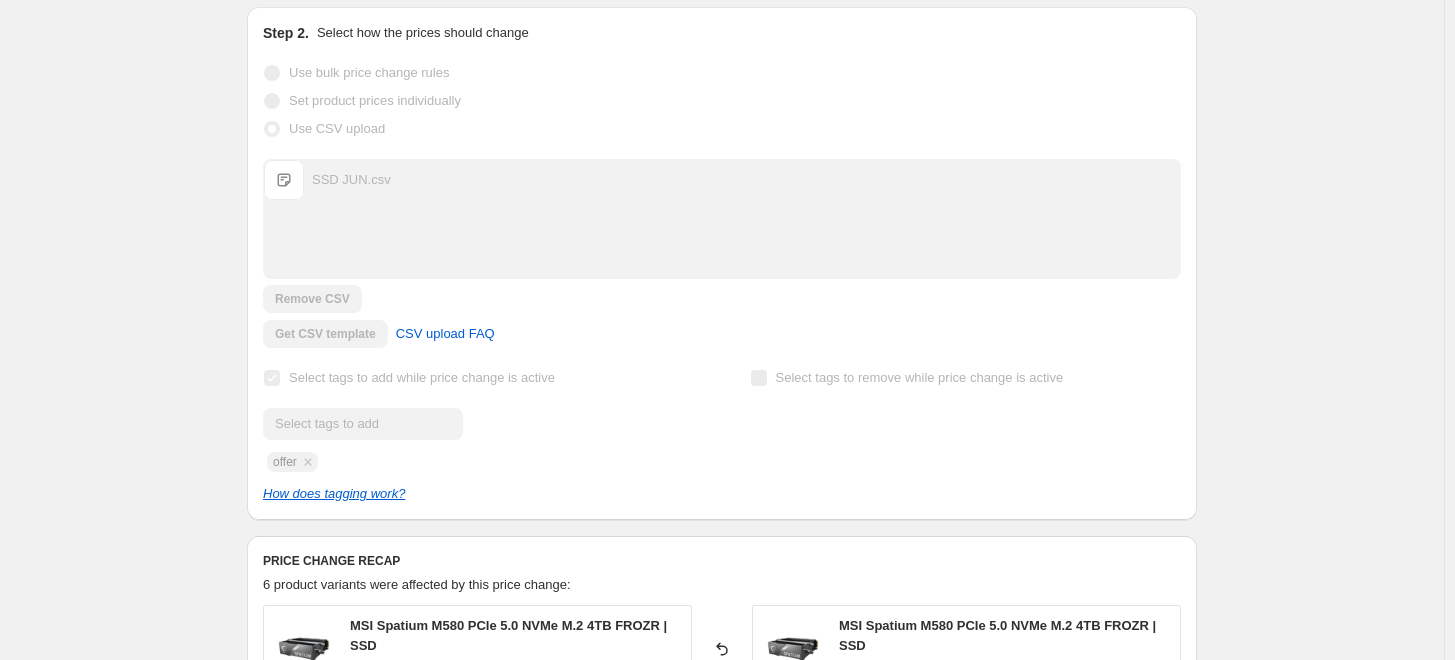scroll, scrollTop: 0, scrollLeft: 0, axis: both 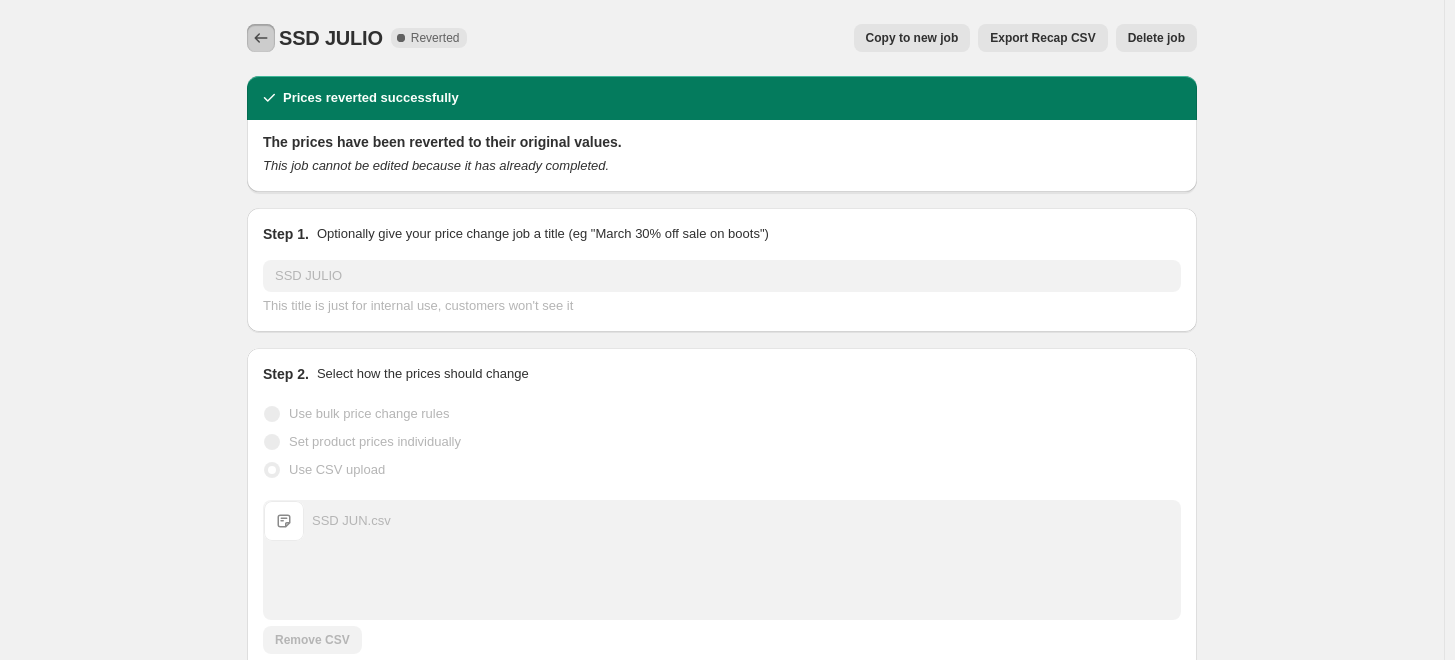 click 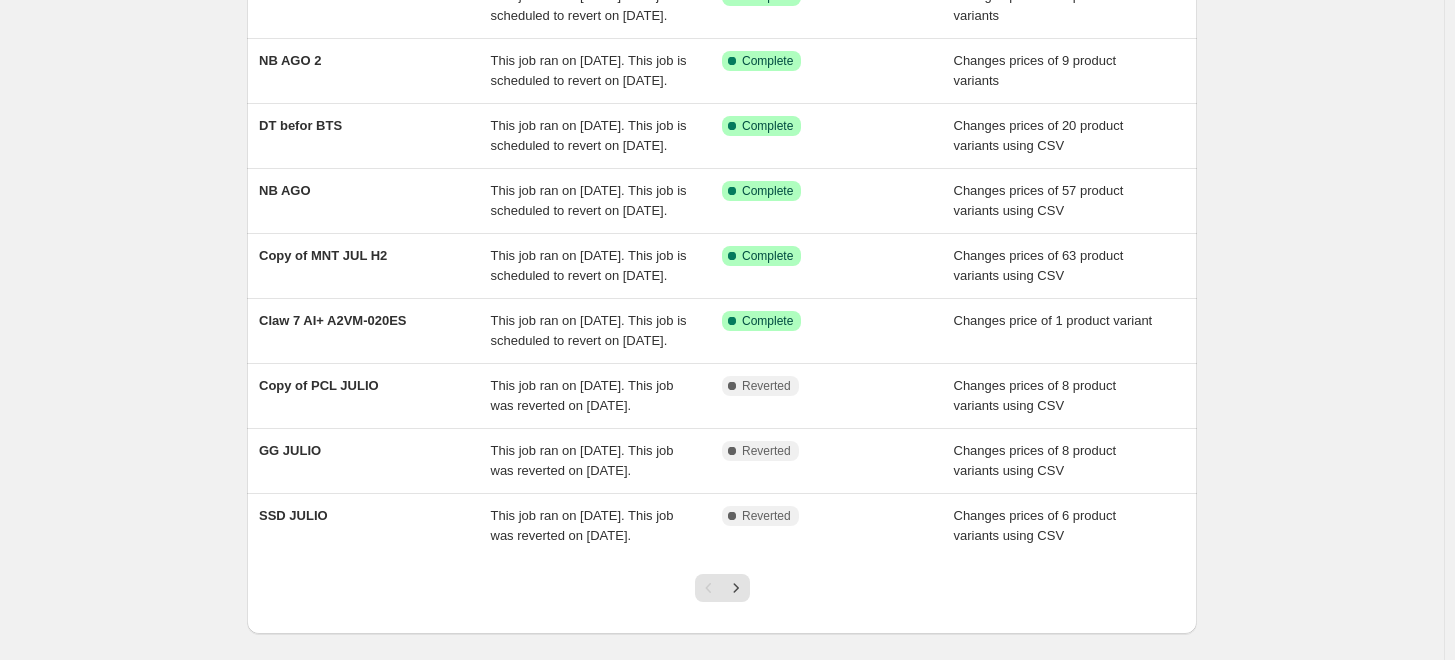 scroll, scrollTop: 568, scrollLeft: 0, axis: vertical 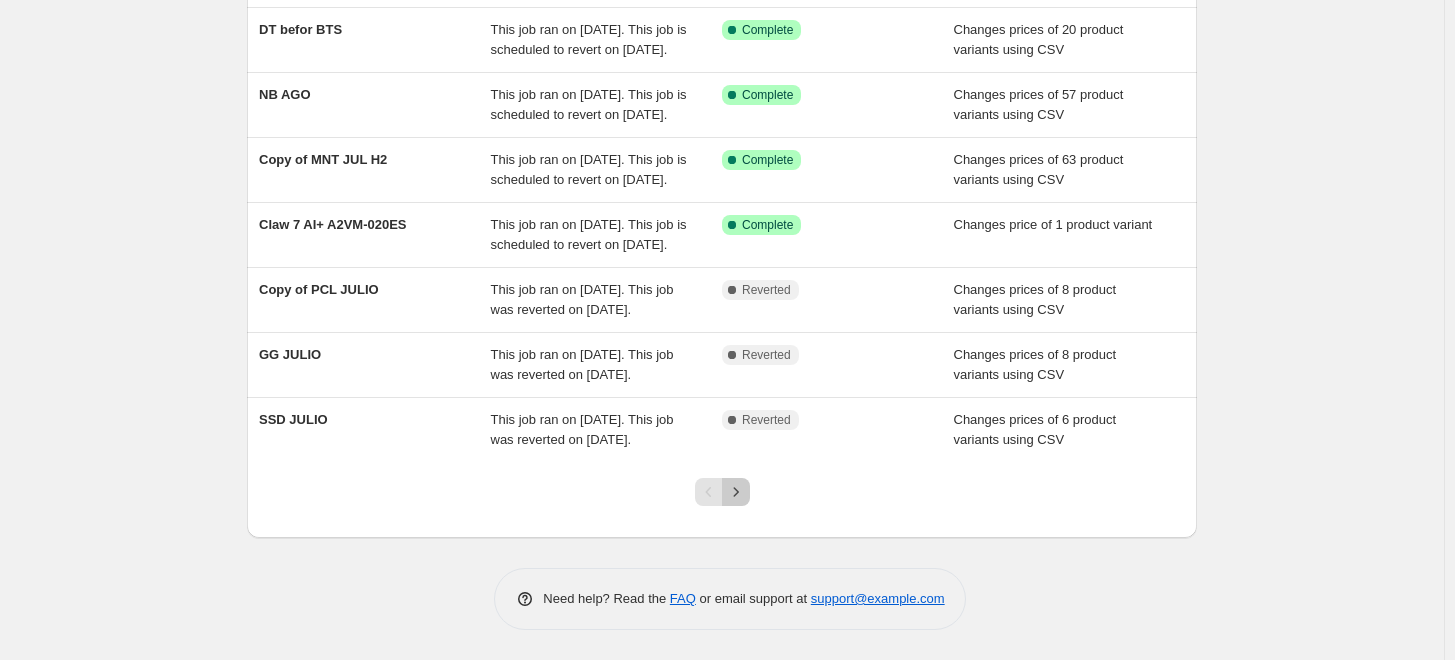 click 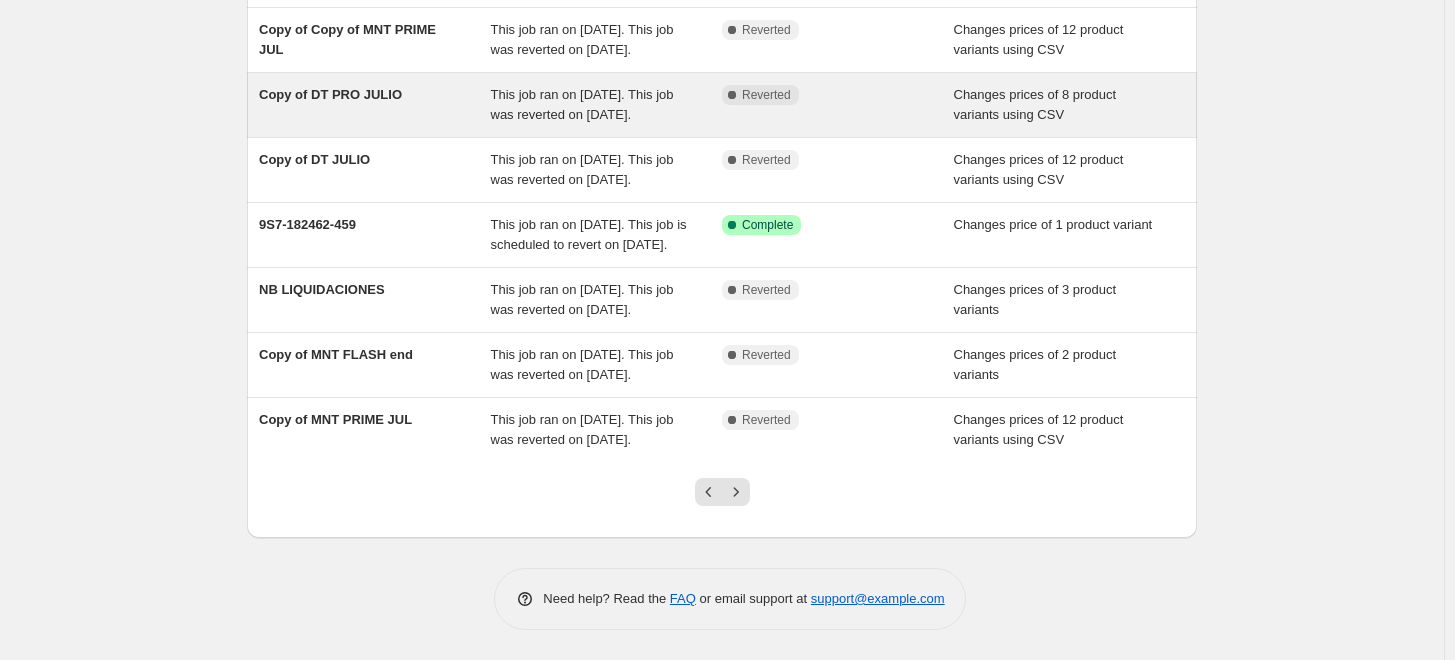 scroll, scrollTop: 444, scrollLeft: 0, axis: vertical 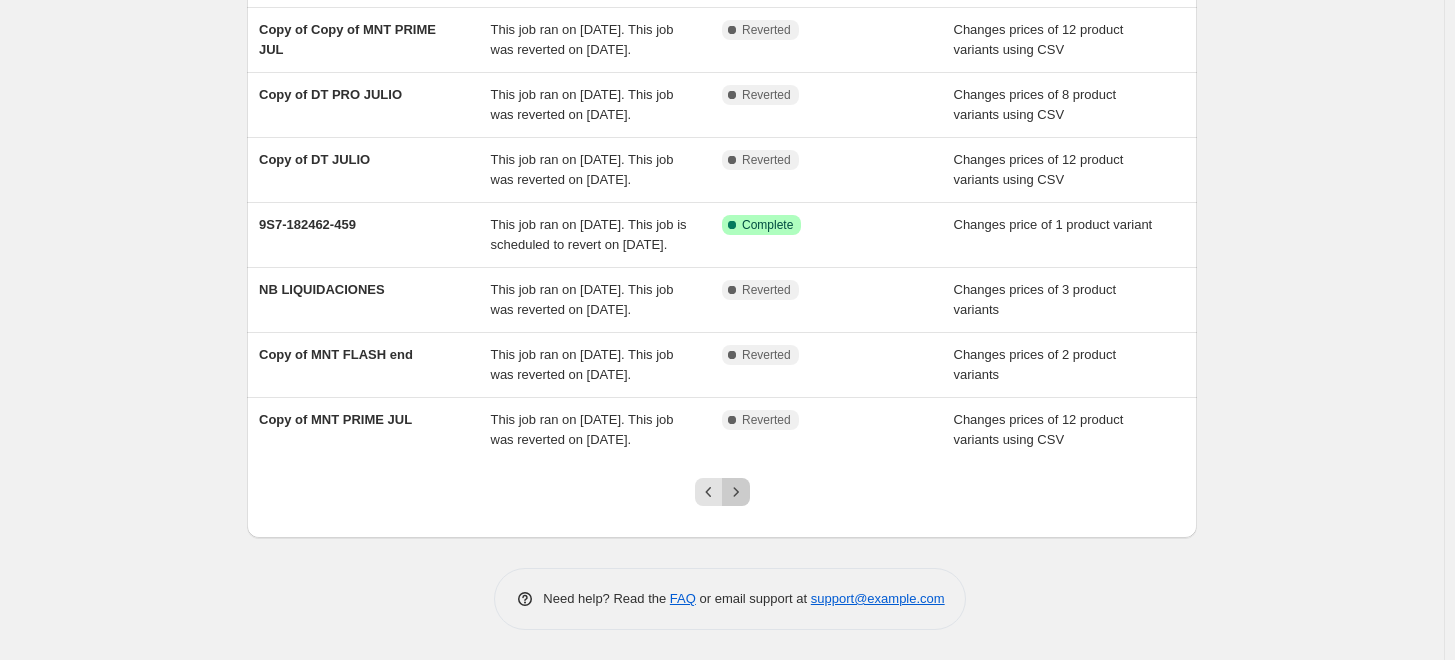 click 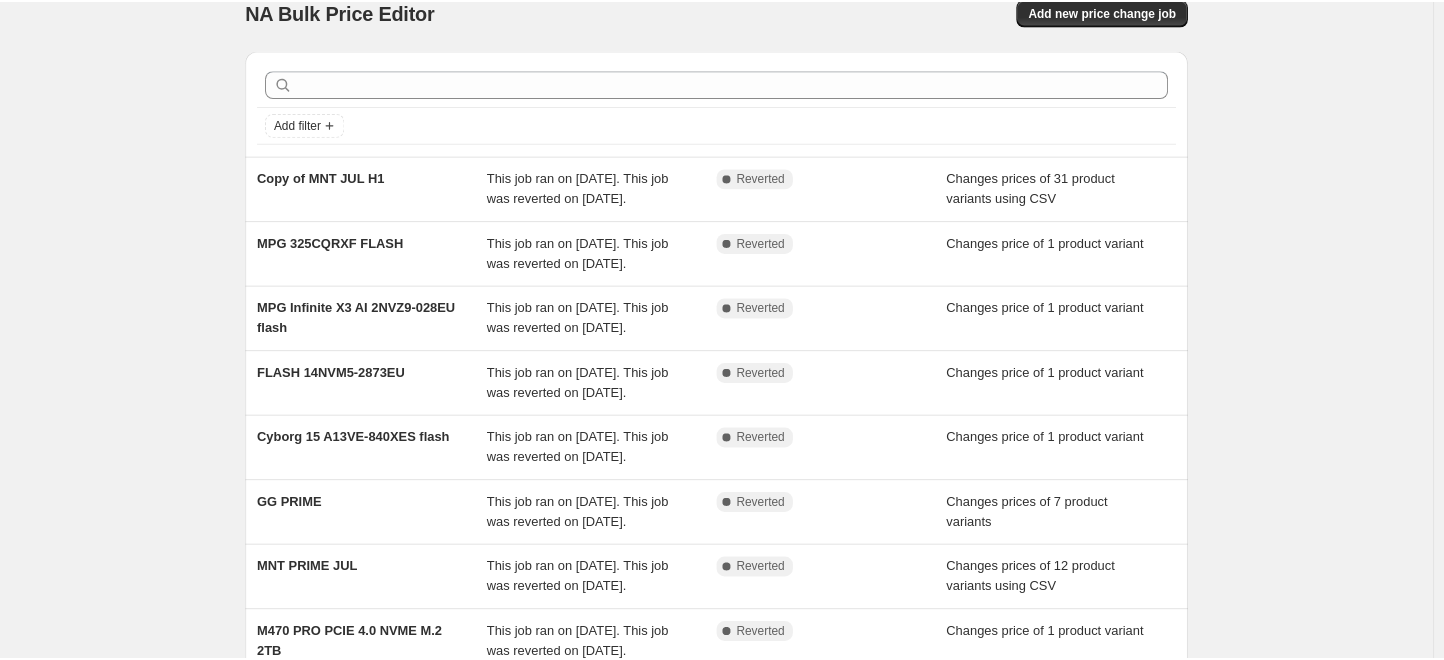 scroll, scrollTop: 0, scrollLeft: 0, axis: both 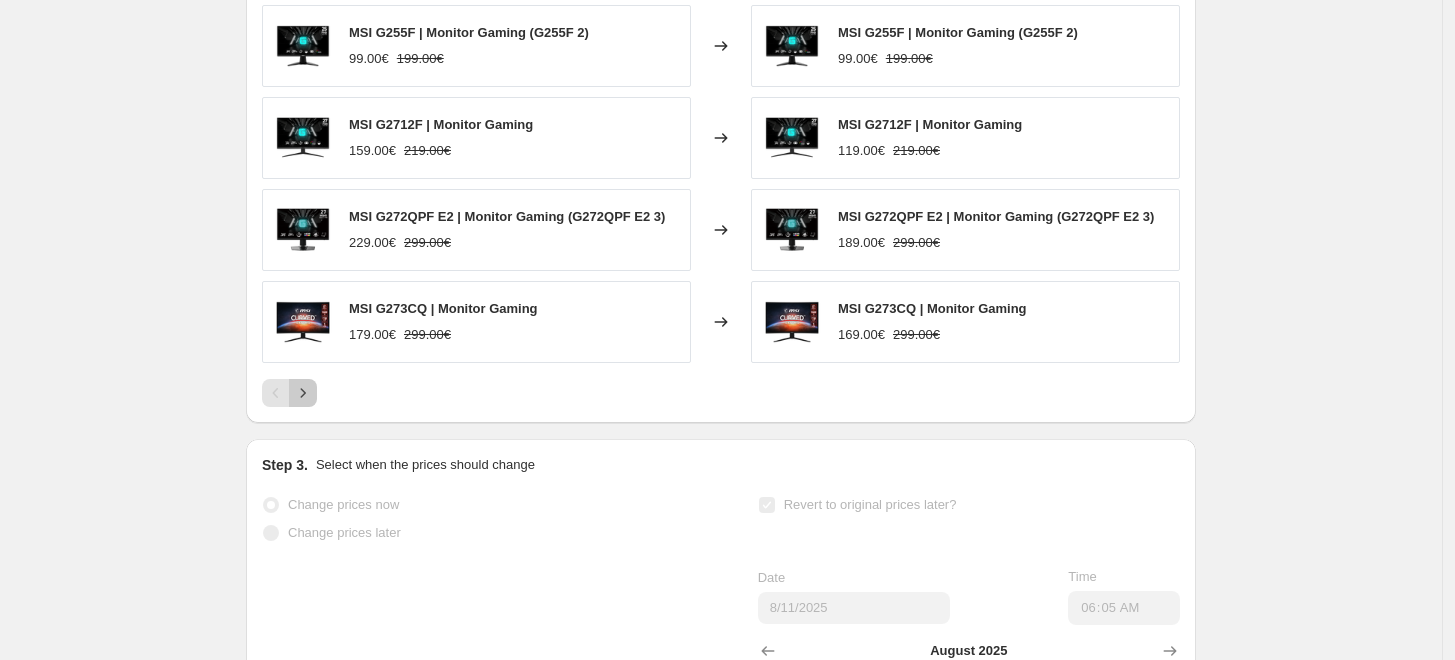 click 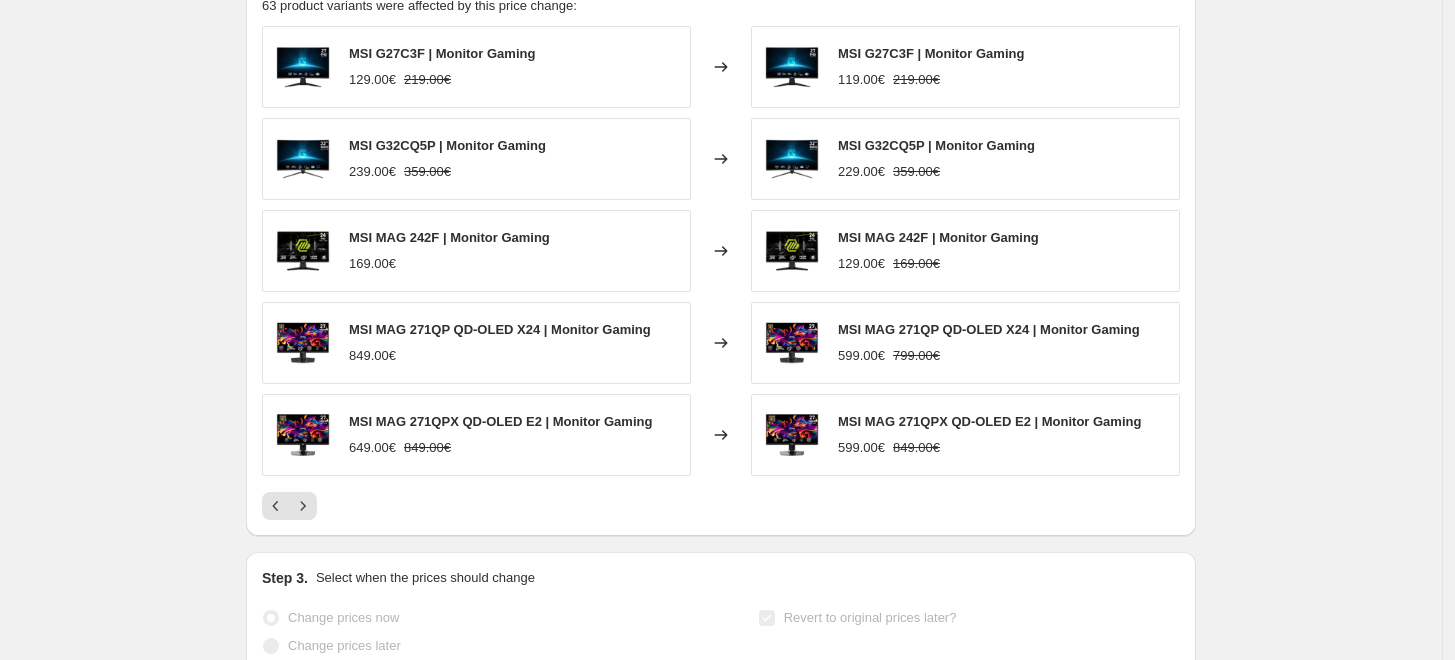 scroll, scrollTop: 1000, scrollLeft: 0, axis: vertical 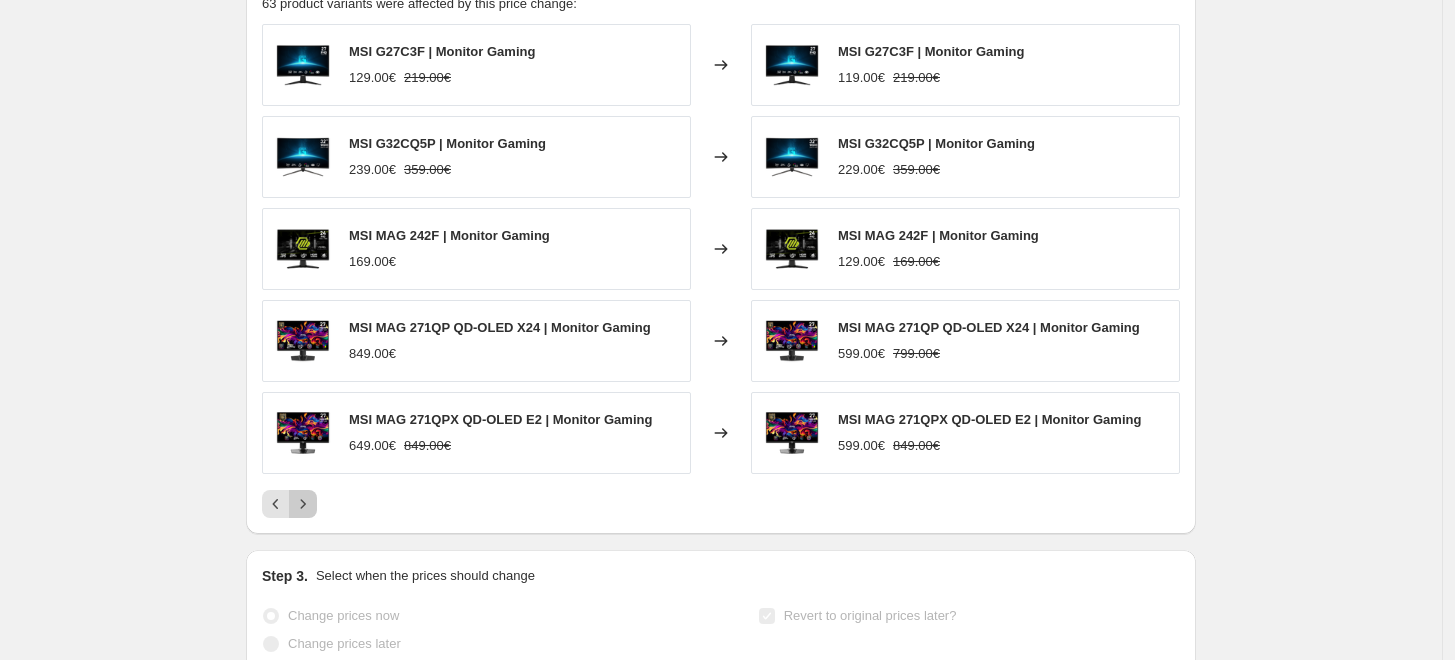 click 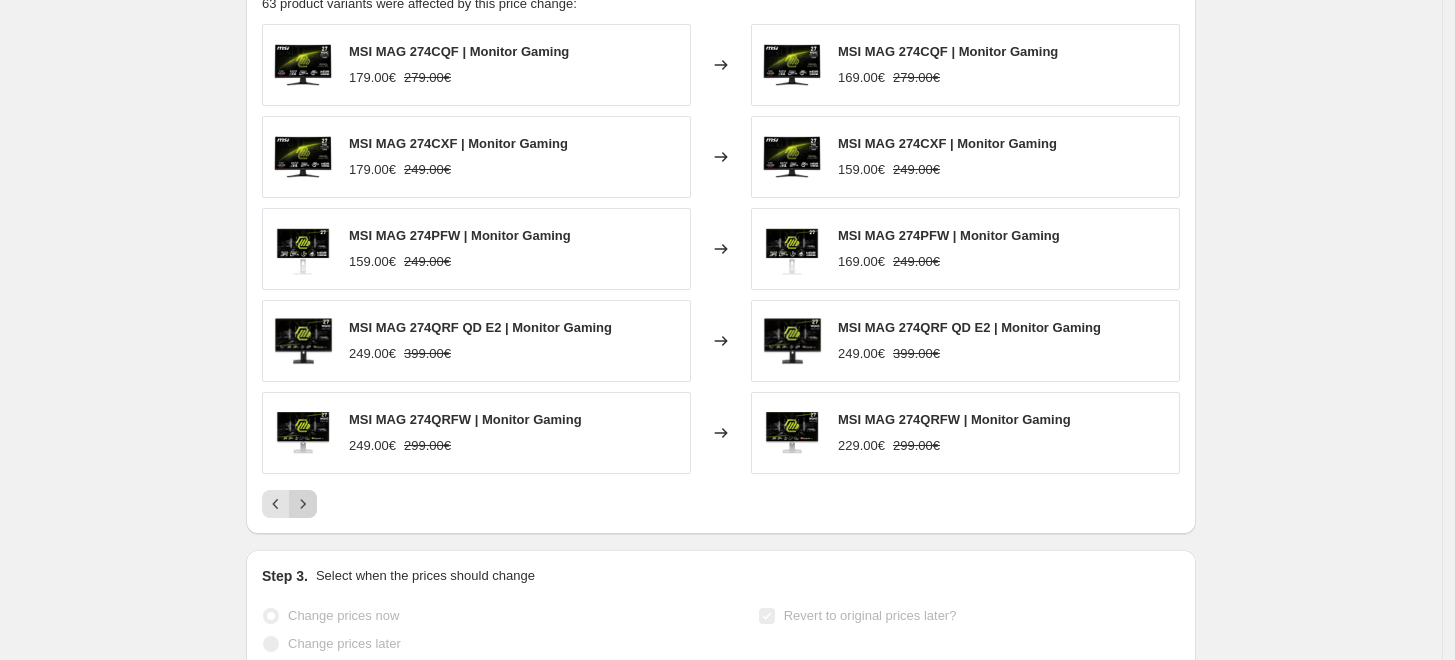 click 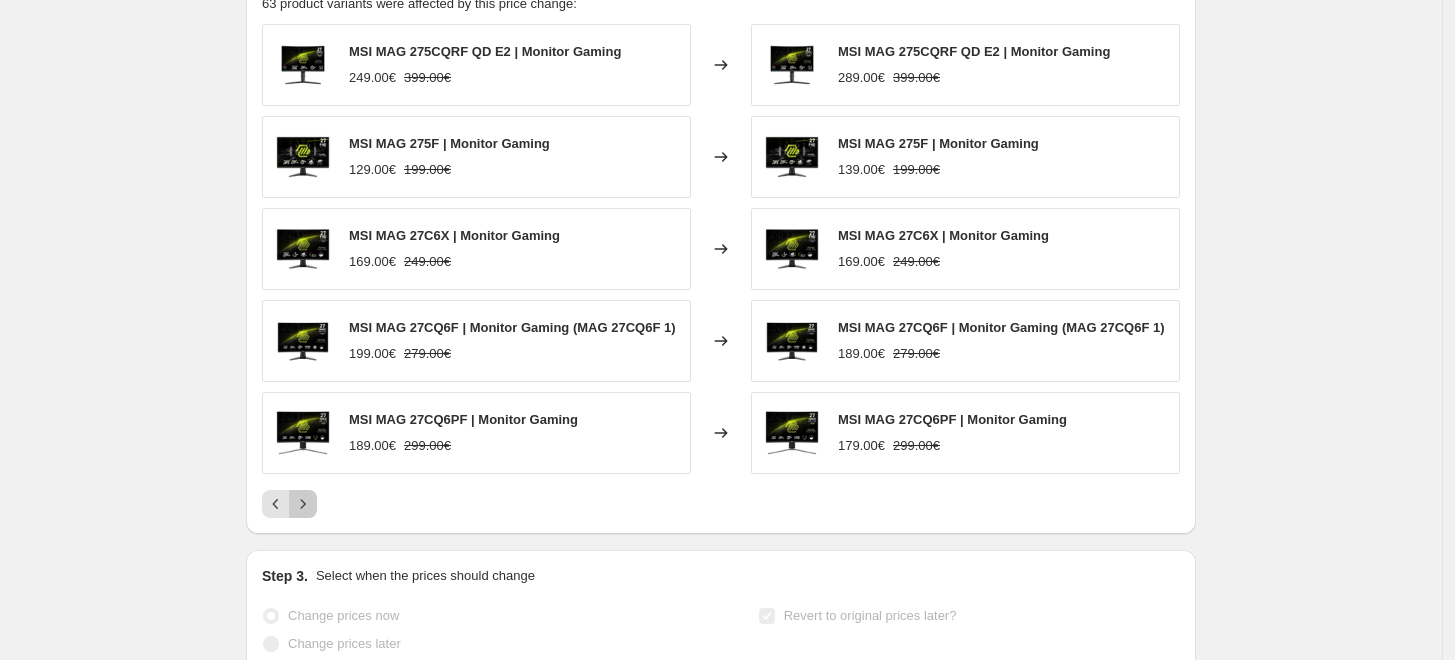 click 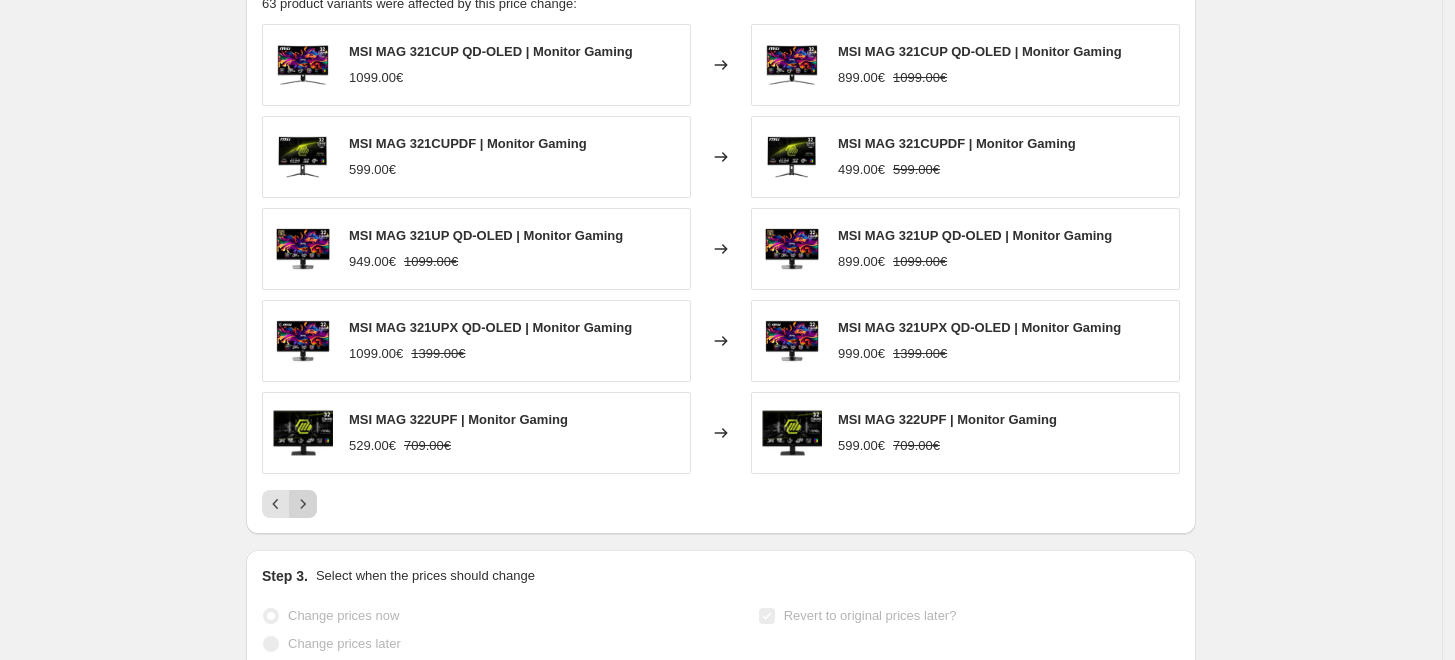 click 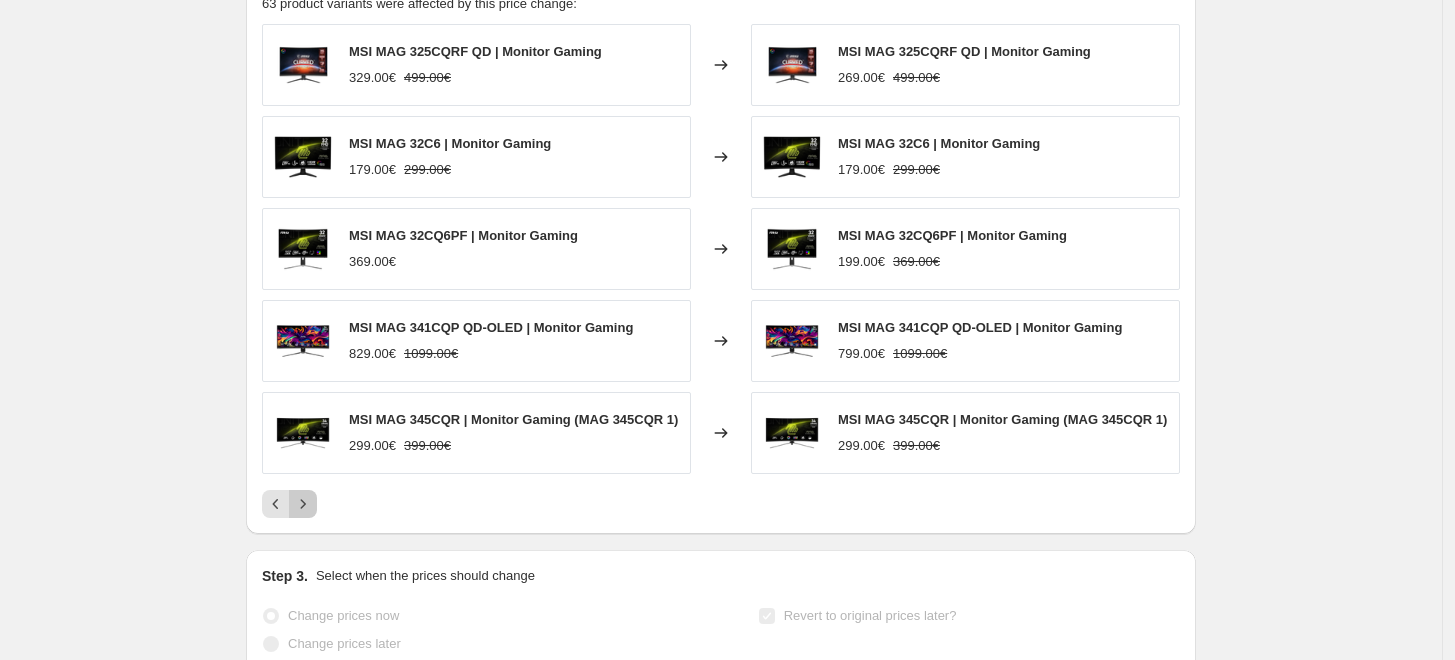 click 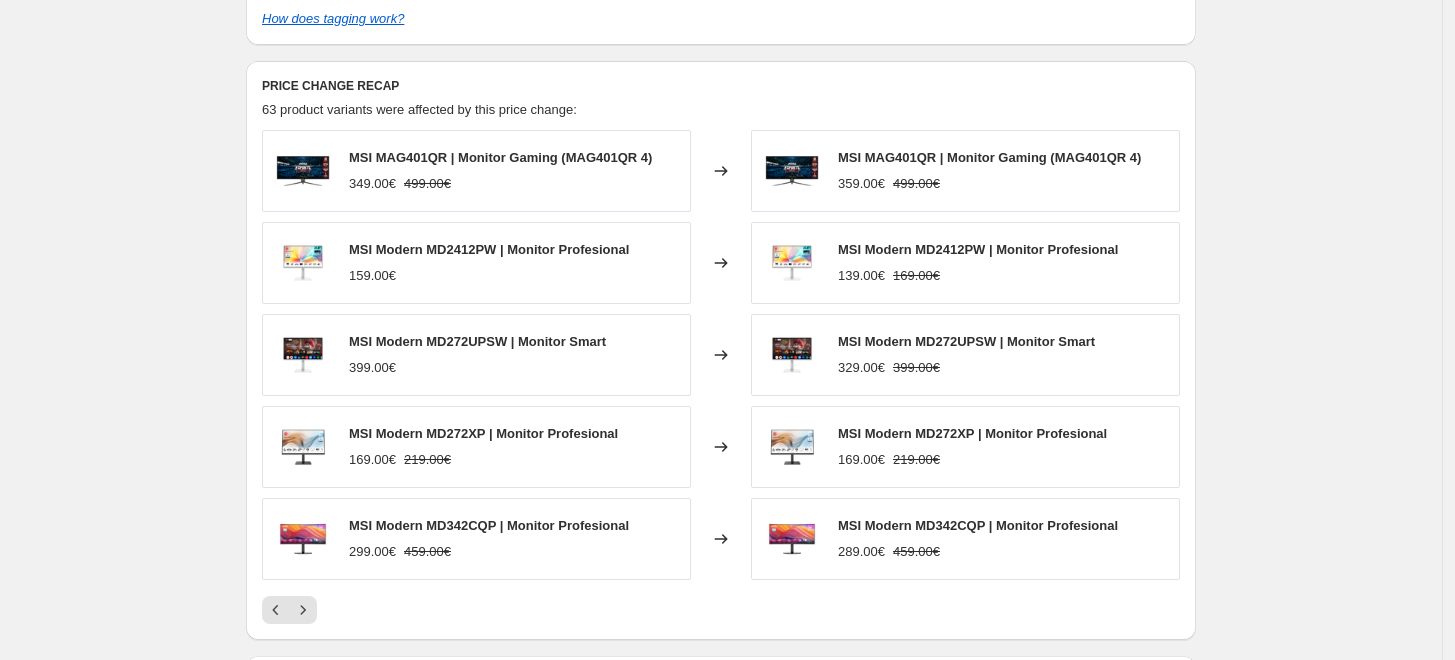 scroll, scrollTop: 888, scrollLeft: 0, axis: vertical 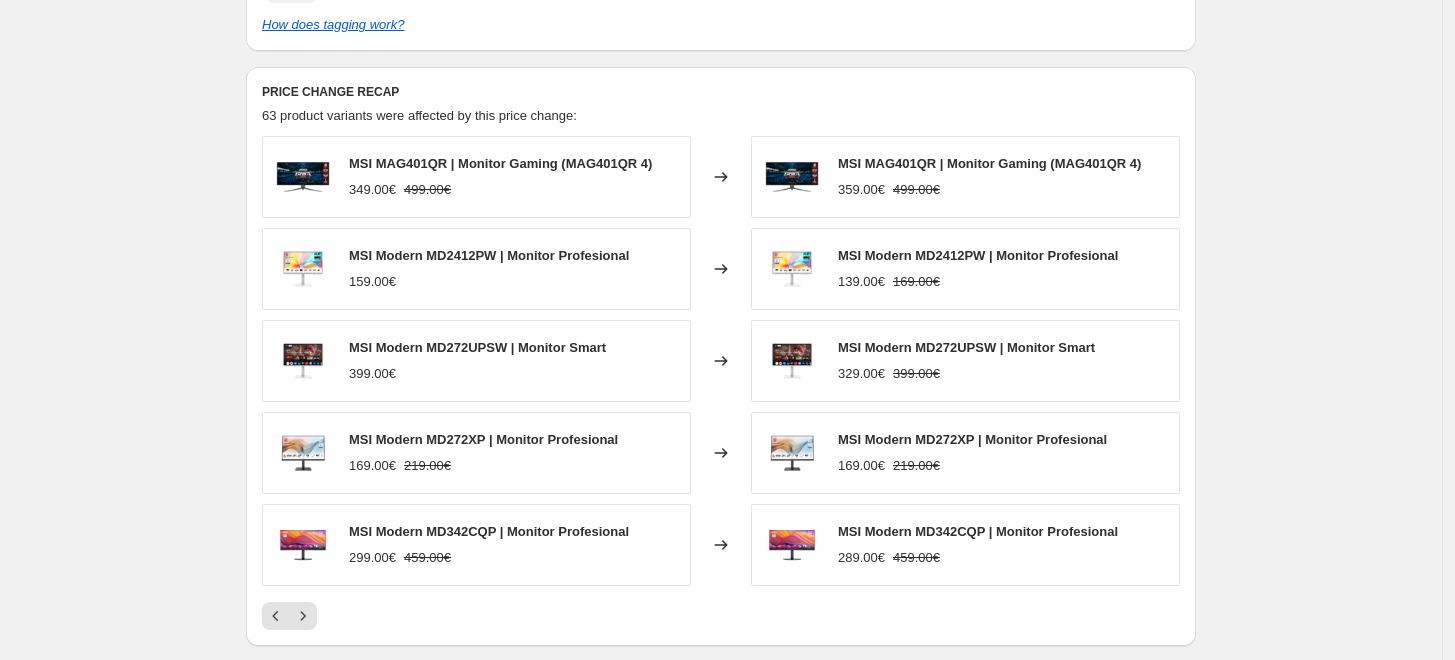 drag, startPoint x: 20, startPoint y: 410, endPoint x: 54, endPoint y: 428, distance: 38.470768 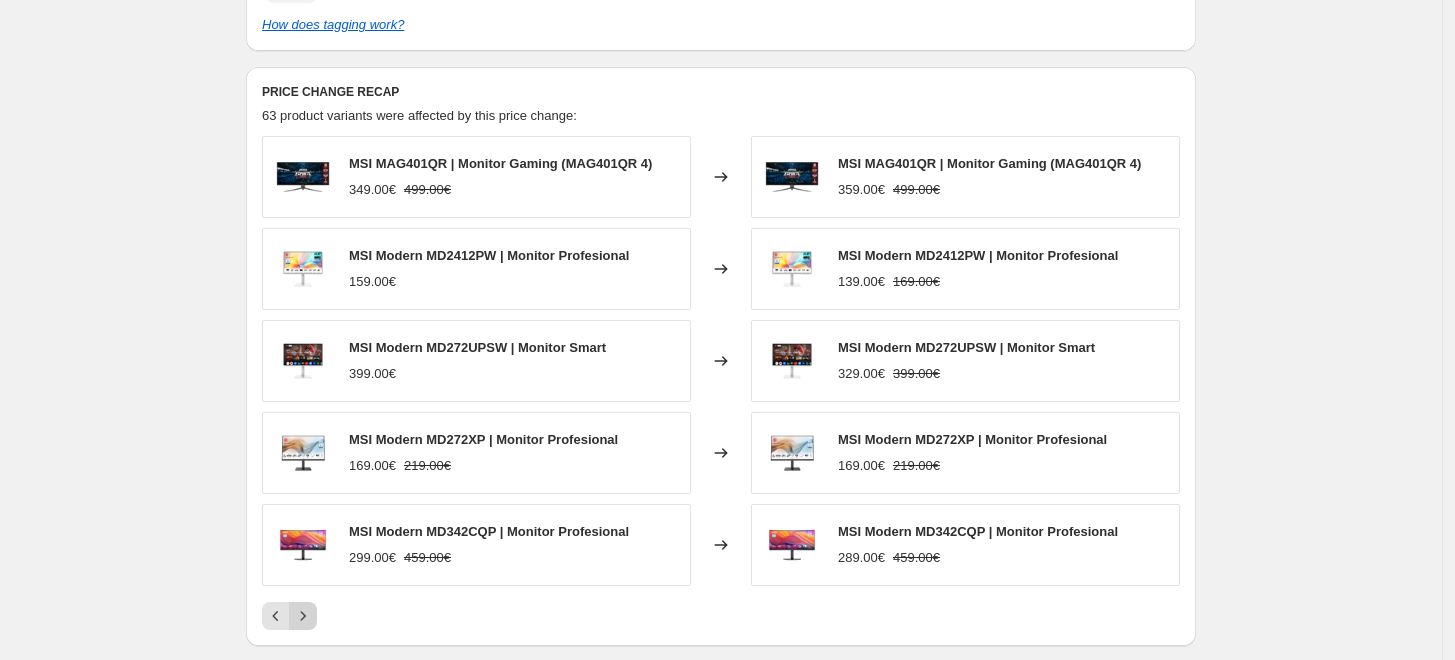 click 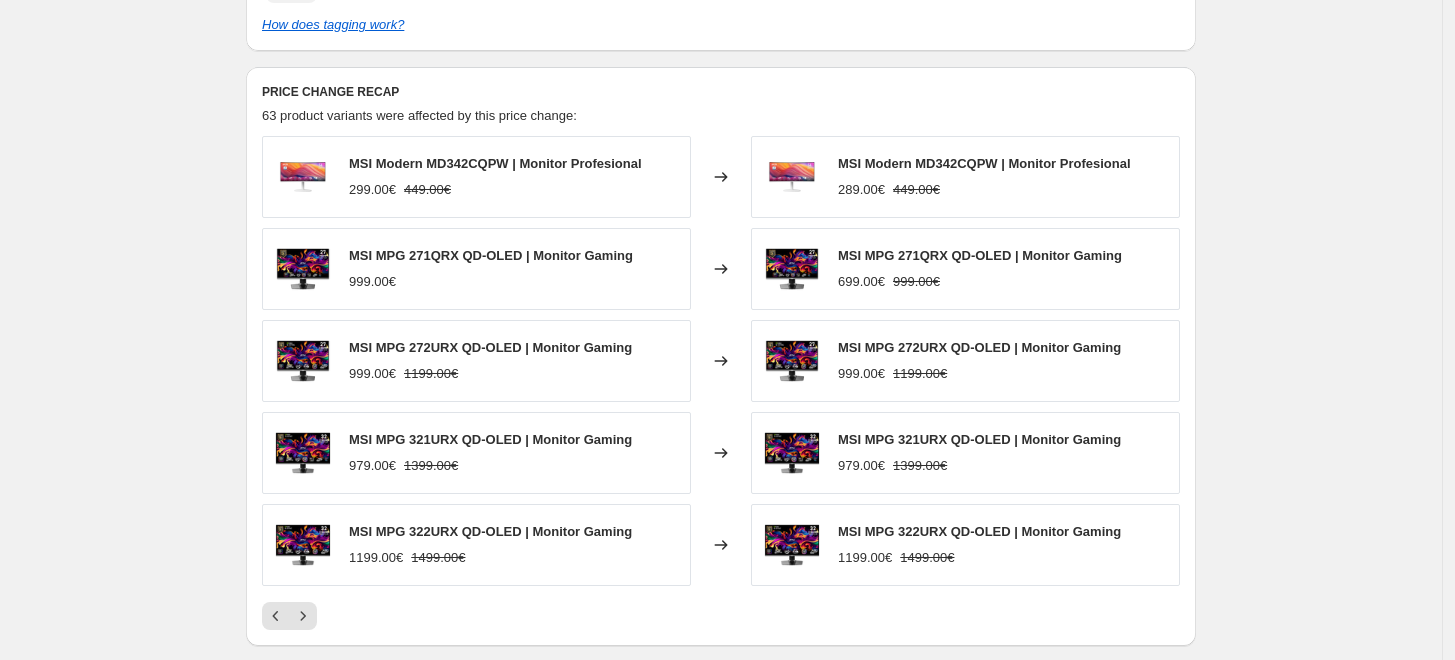 click on "PRICE CHANGE RECAP 63 product variants were affected by this price change: MSI Modern MD342CQPW | Monitor Profesional 299.00€ 449.00€ Changed to MSI Modern MD342CQPW | Monitor Profesional 289.00€ 449.00€ MSI MPG 271QRX QD-OLED | Monitor Gaming 999.00€ Changed to MSI MPG 271QRX QD-OLED | Monitor Gaming 699.00€ 999.00€ MSI MPG 272URX QD-OLED | Monitor Gaming 999.00€ 1199.00€ Changed to MSI MPG 272URX QD-OLED | Monitor Gaming 999.00€ 1199.00€ MSI MPG 321URX QD-OLED | Monitor Gaming 979.00€ 1399.00€ Changed to MSI MPG 321URX QD-OLED | Monitor Gaming 979.00€ 1399.00€ MSI MPG 322URX QD-OLED | Monitor Gaming 1199.00€ 1499.00€ Changed to MSI MPG 322URX QD-OLED | Monitor Gaming 1199.00€ 1499.00€" at bounding box center [721, 356] 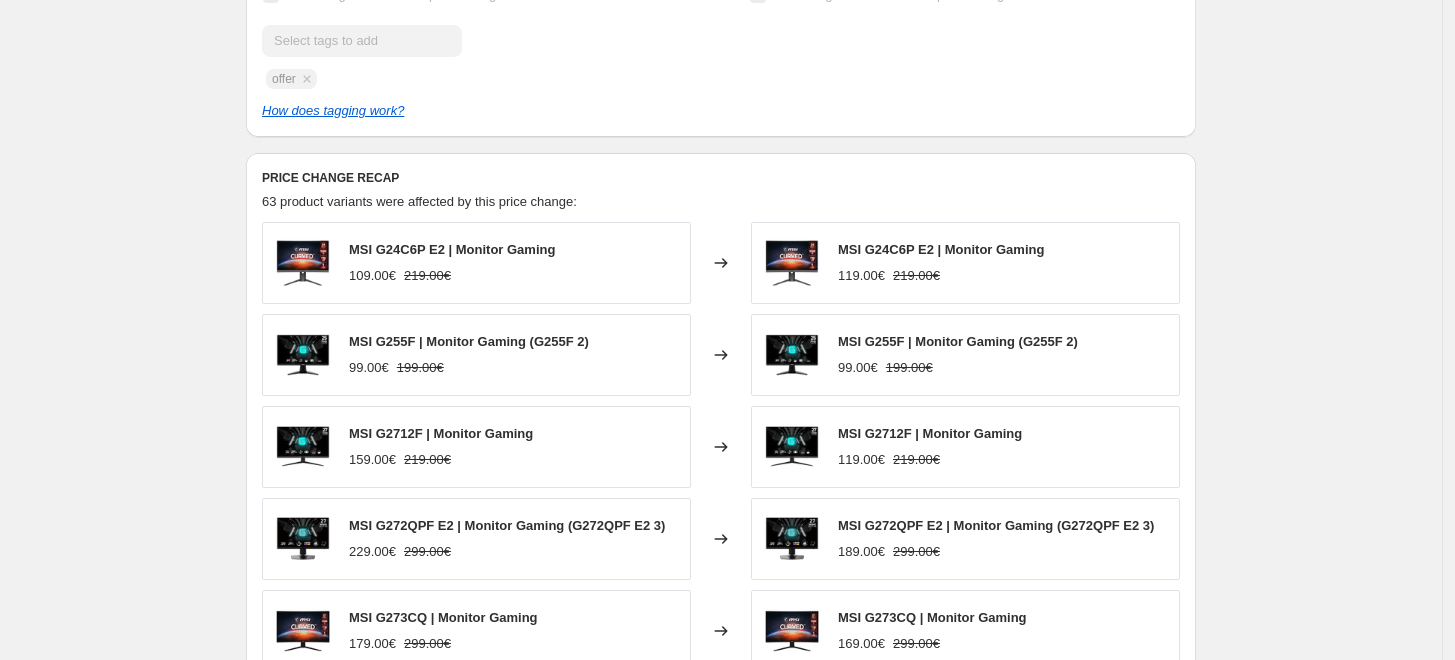 scroll, scrollTop: 777, scrollLeft: 0, axis: vertical 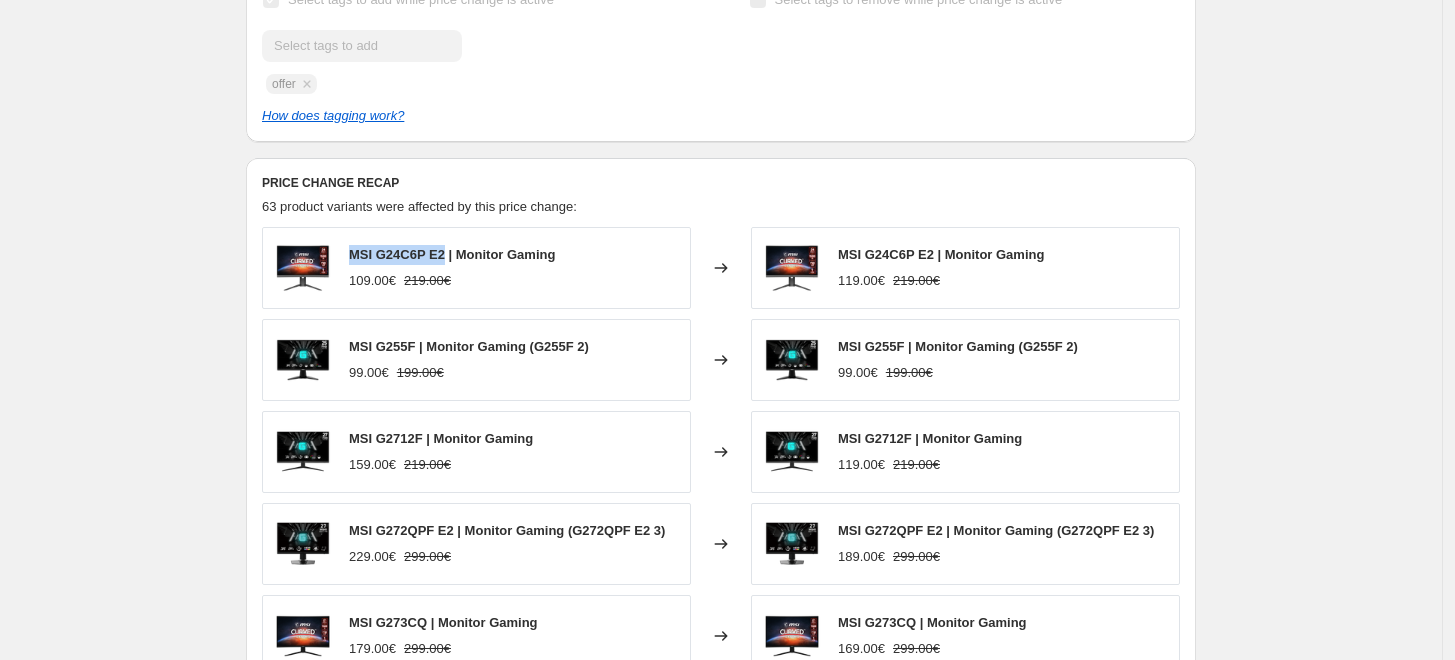 drag, startPoint x: 356, startPoint y: 262, endPoint x: 446, endPoint y: 266, distance: 90.088844 